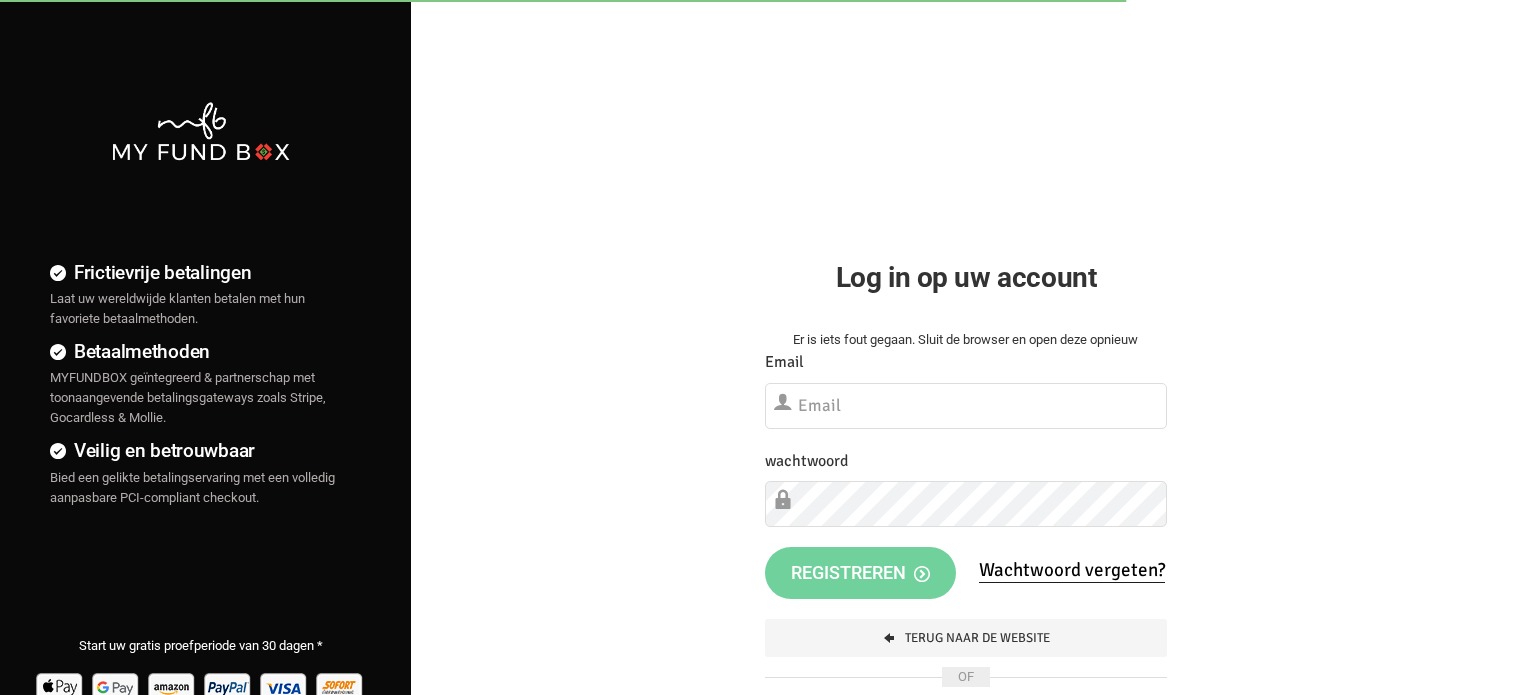scroll, scrollTop: 0, scrollLeft: 0, axis: both 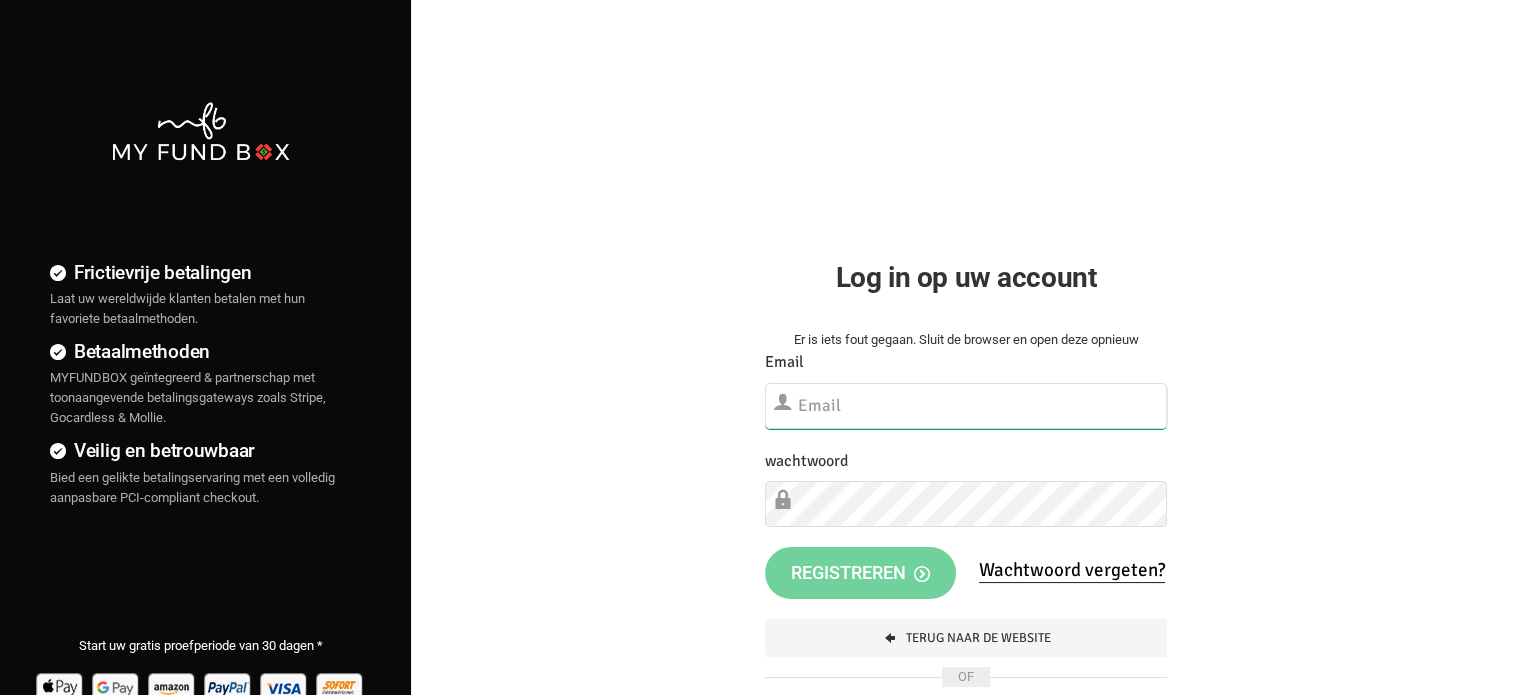 click at bounding box center (966, 406) 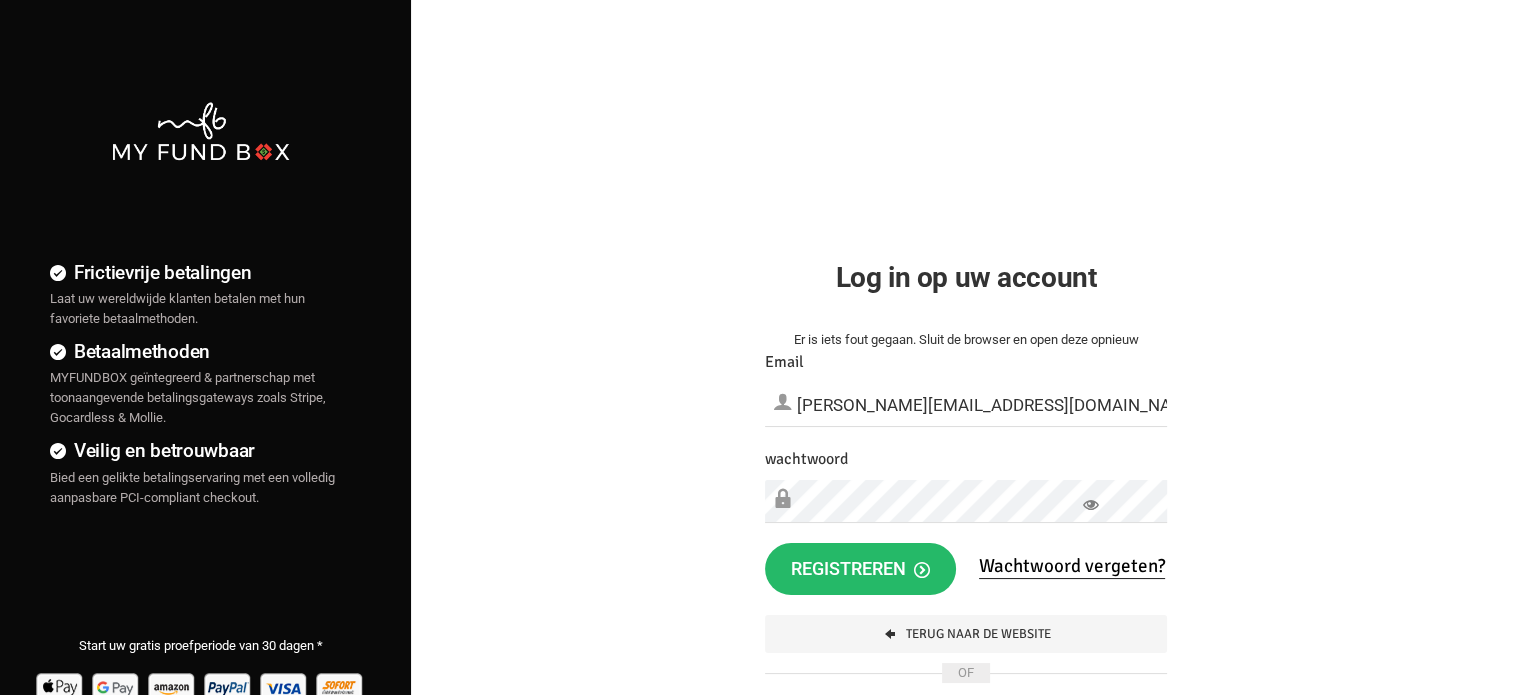 click on "Frictievrije betalingen
Laat uw wereldwijde klanten betalen met hun favoriete betaalmethoden.
Betaalmethoden
MYFUNDBOX geïntegreerd & partnerschap met toonaangevende betalingsgateways zoals Stripe, Gocardless & Mollie.
Veilig en betrouwbaar
Bied een gelikte betalingservaring met een volledig aanpasbare PCI-compliant checkout." at bounding box center [760, 512] 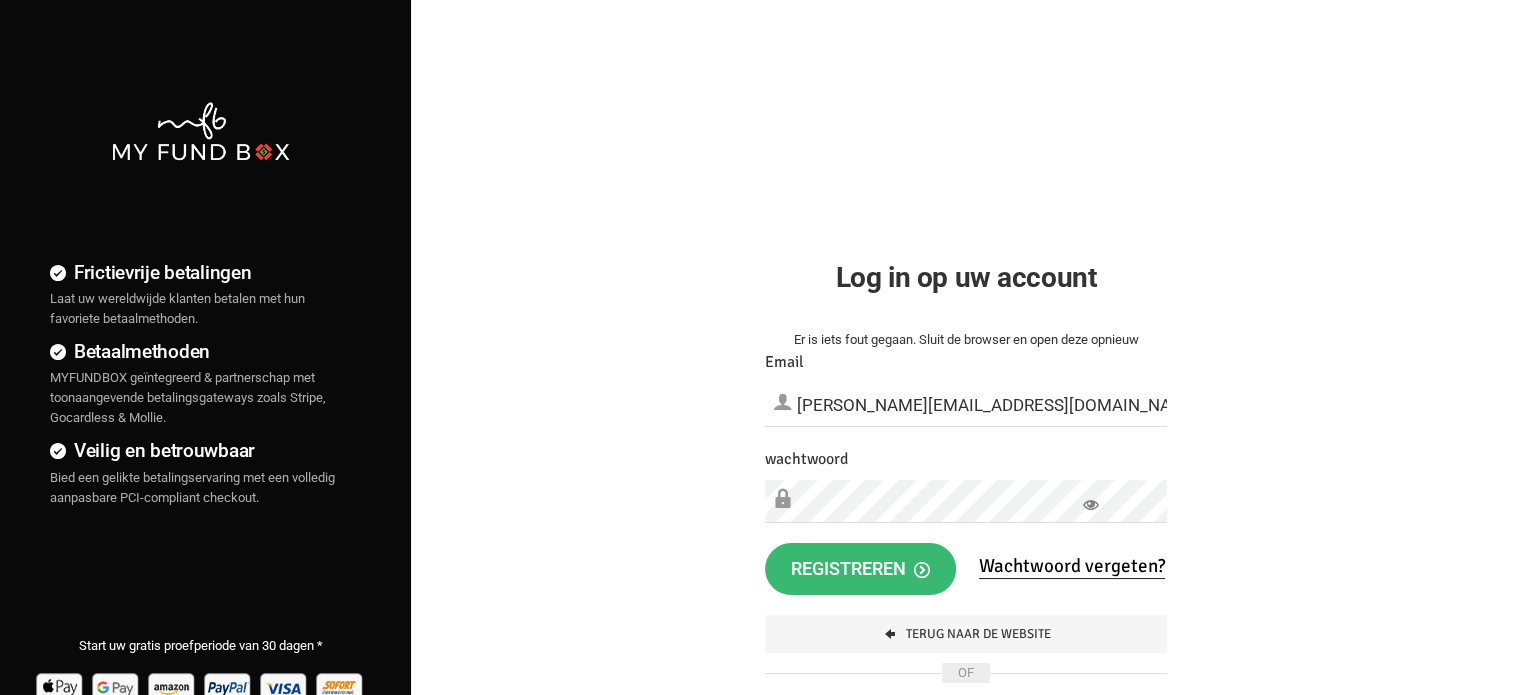 click on "registreren" at bounding box center [860, 568] 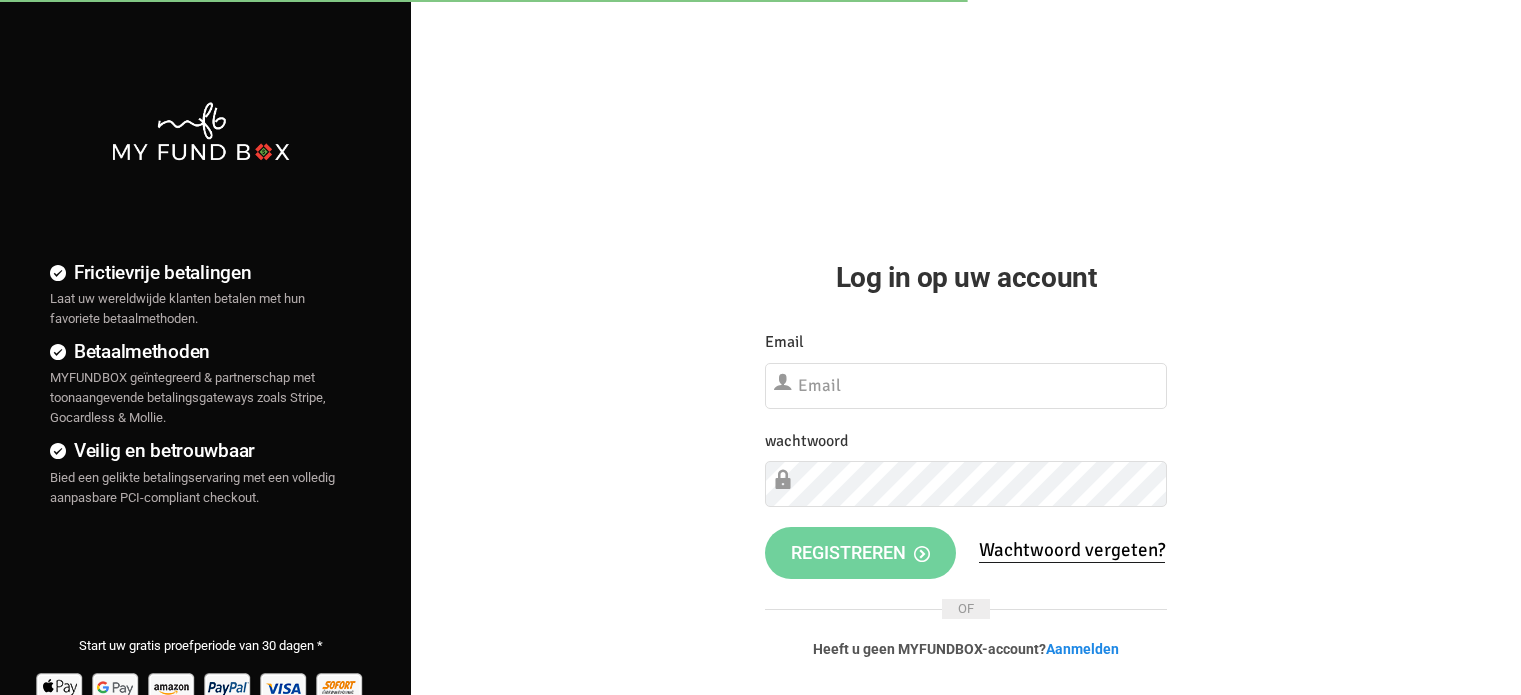 scroll, scrollTop: 0, scrollLeft: 0, axis: both 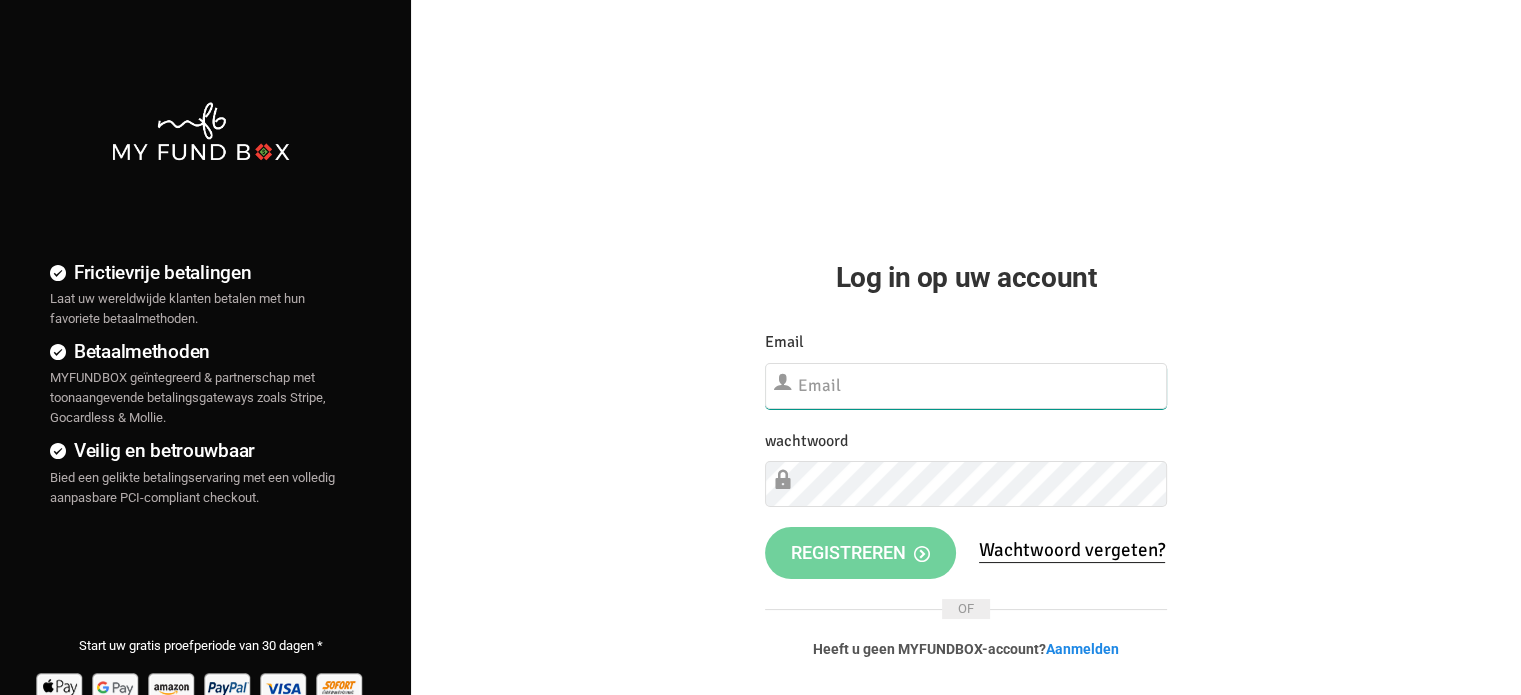 type on "[PERSON_NAME][EMAIL_ADDRESS][DOMAIN_NAME]" 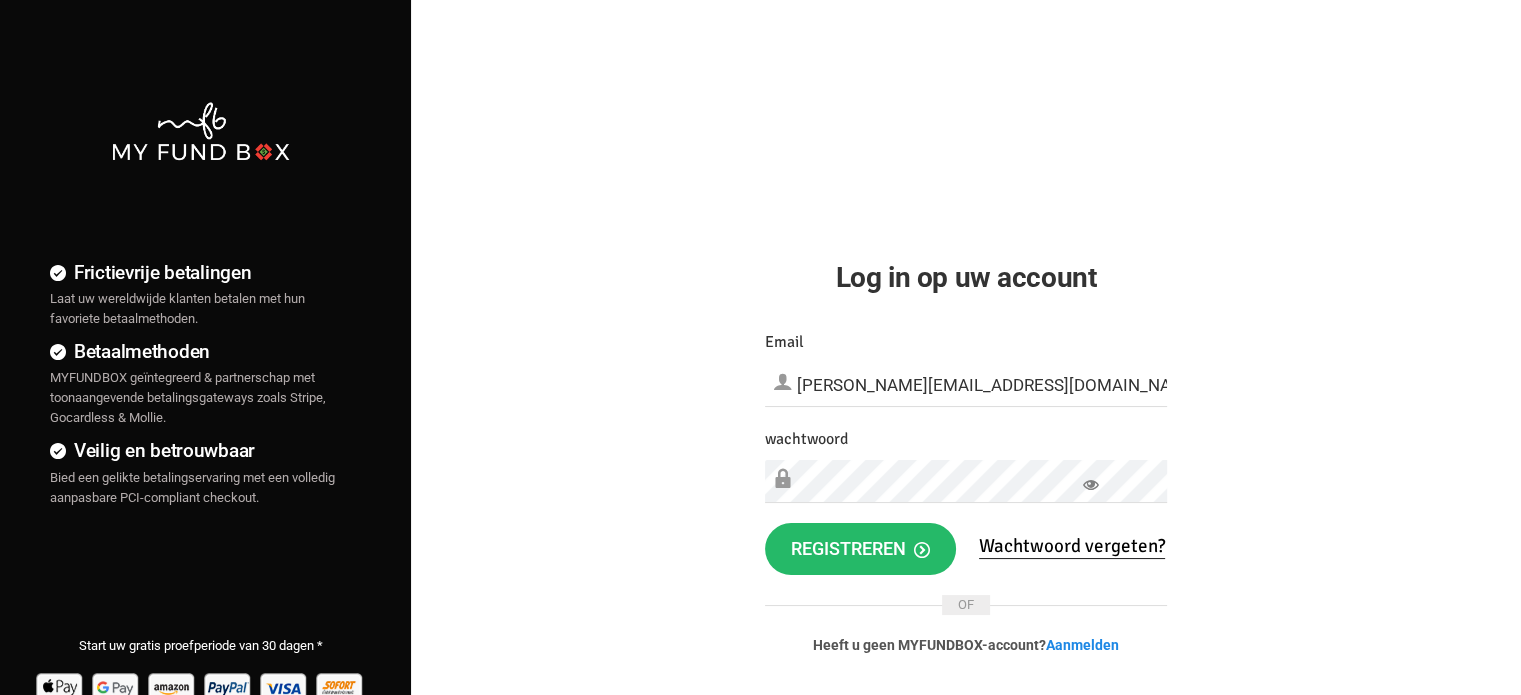 click on "Frictievrije betalingen
Laat uw wereldwijde klanten betalen met hun favoriete betaalmethoden.
Betaalmethoden
MYFUNDBOX geïntegreerd & partnerschap met toonaangevende betalingsgateways zoals Stripe, Gocardless & Mollie.
Veilig en betrouwbaar
Bied een gelikte betalingservaring met een volledig aanpasbare PCI-compliant checkout." at bounding box center (760, 512) 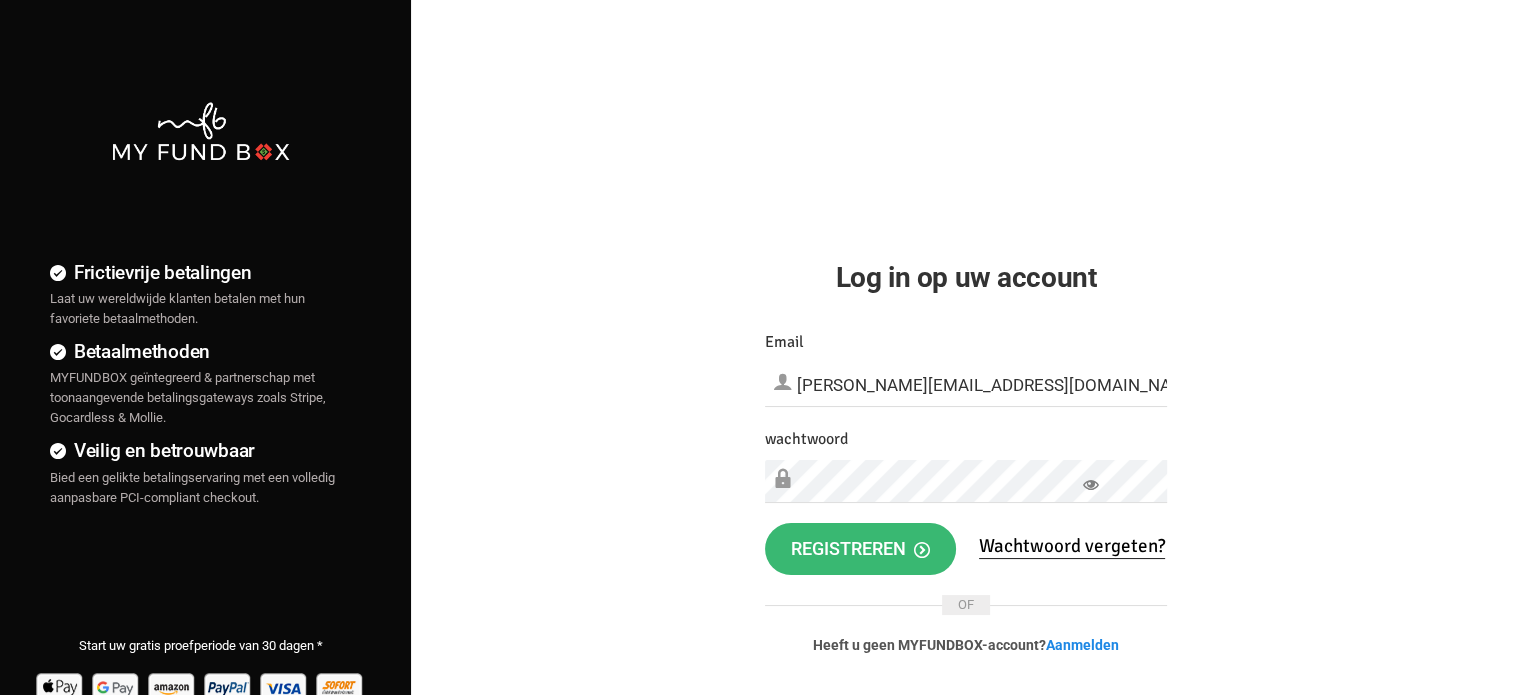 click on "registreren" at bounding box center [860, 548] 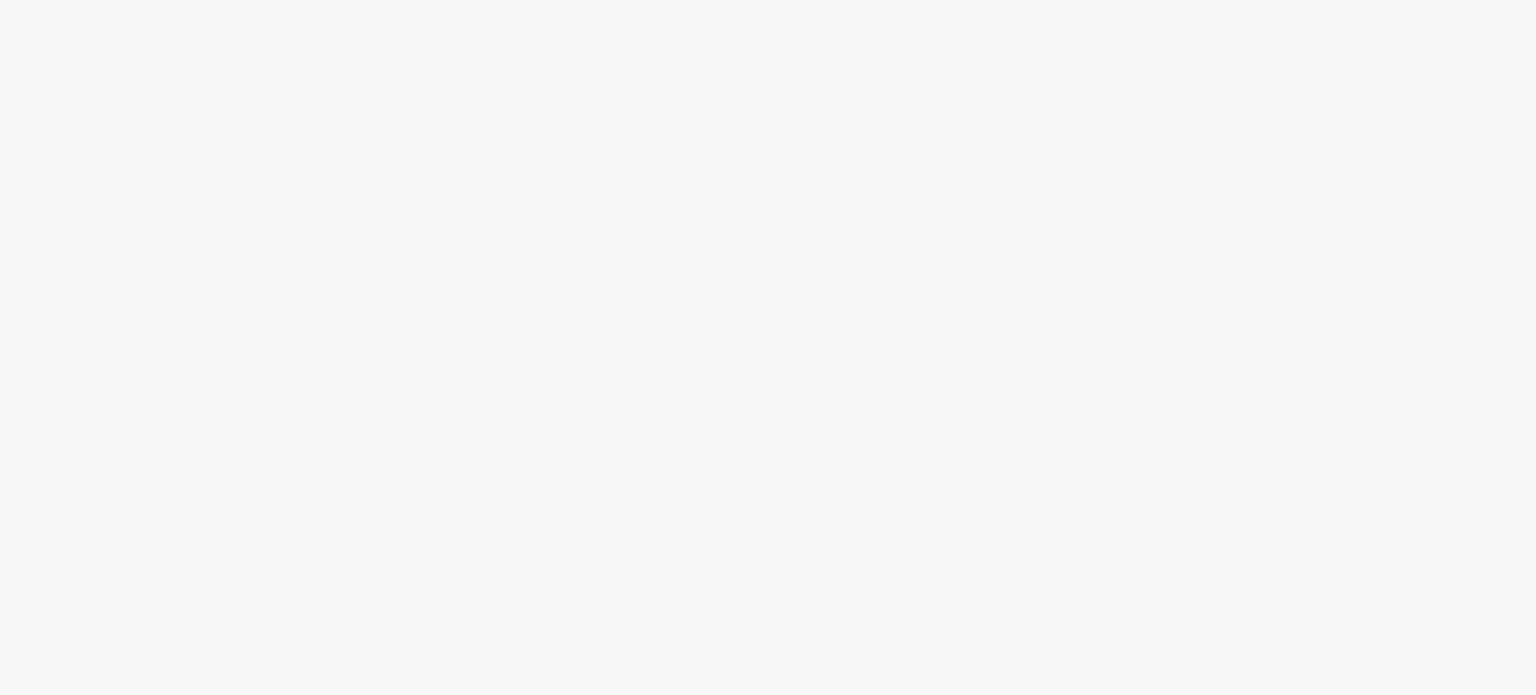 scroll, scrollTop: 0, scrollLeft: 0, axis: both 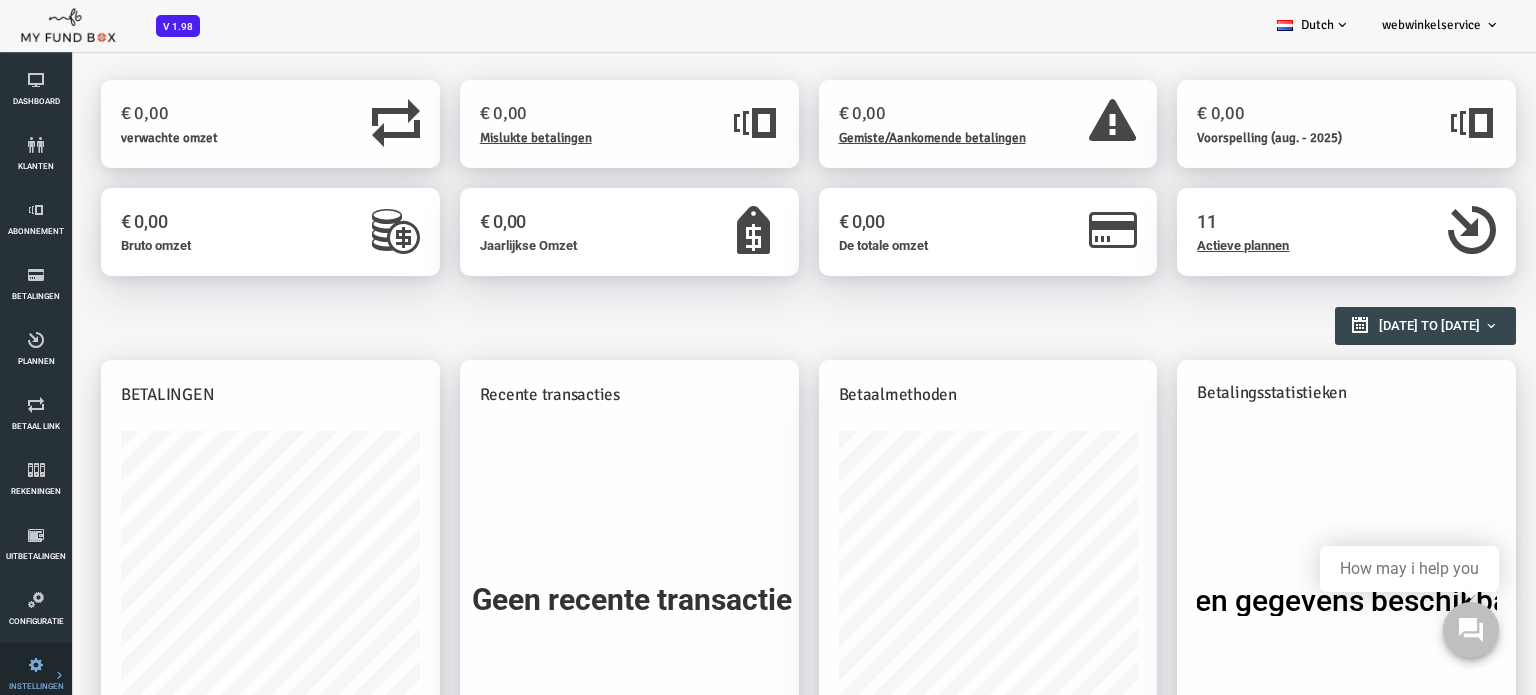 click on "Betaalmethodes" at bounding box center [0, 0] 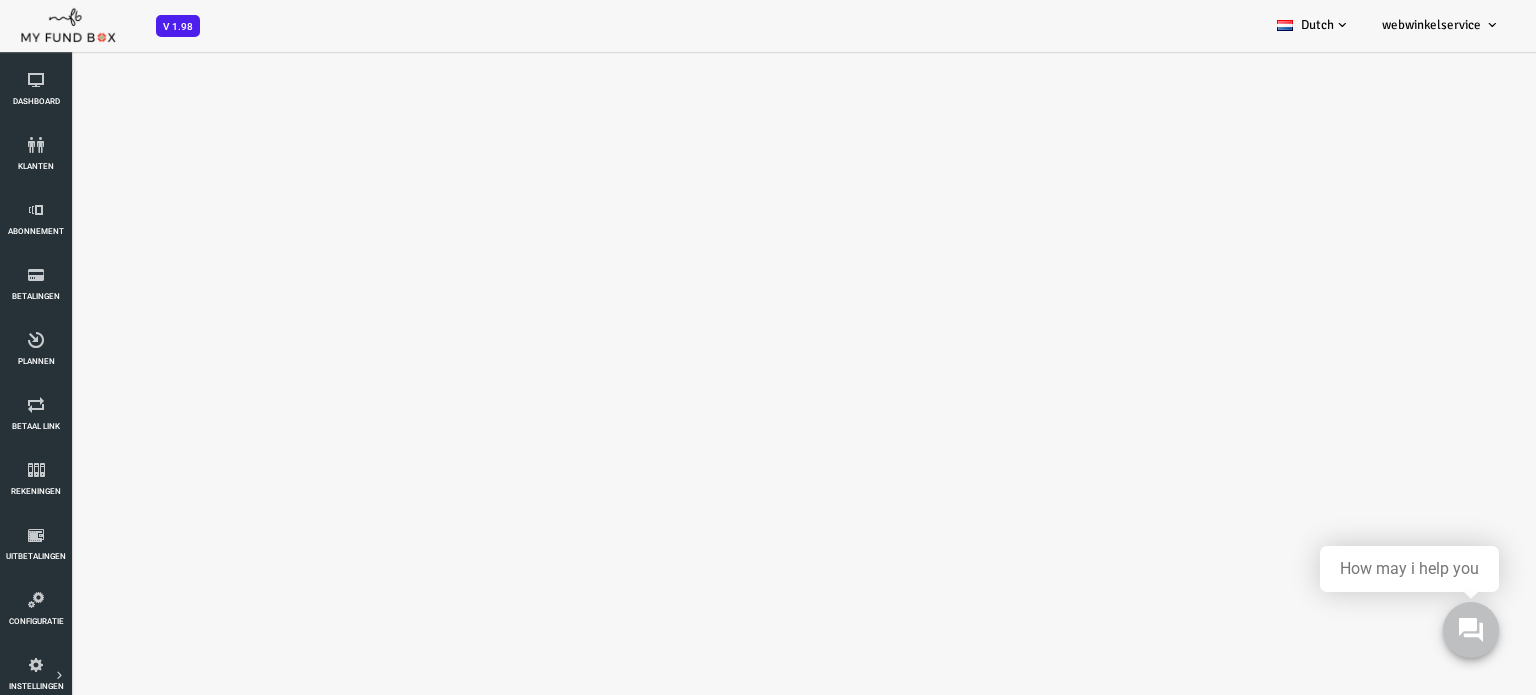 scroll, scrollTop: 0, scrollLeft: 0, axis: both 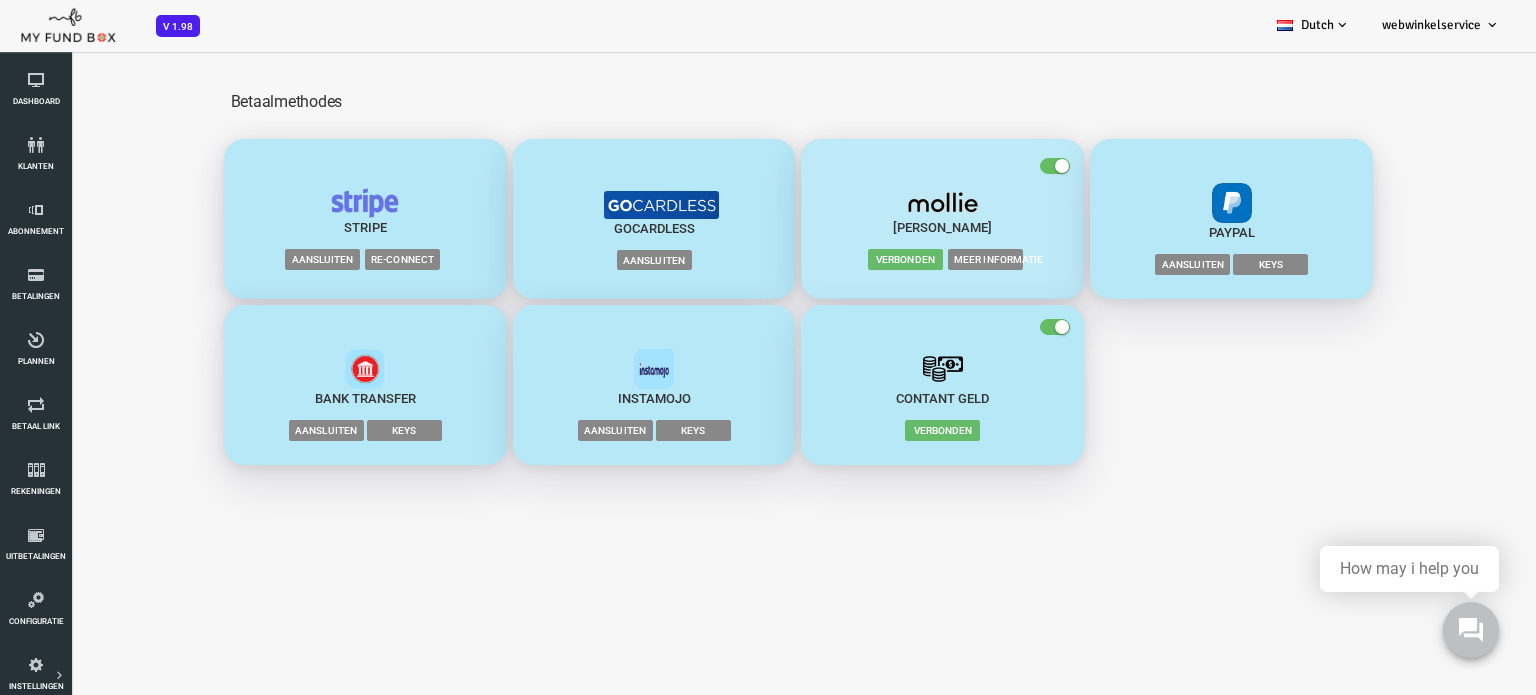 click at bounding box center [882, 203] 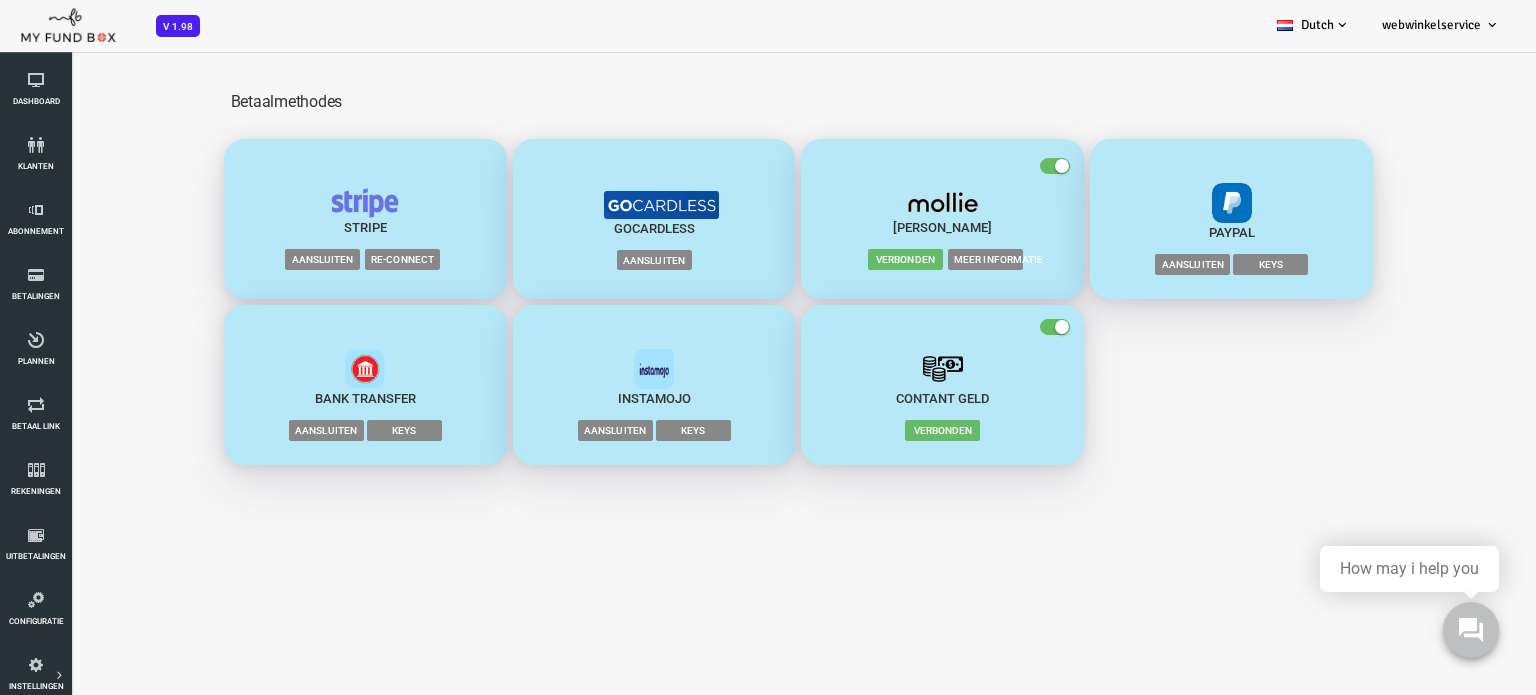 click at bounding box center [882, 203] 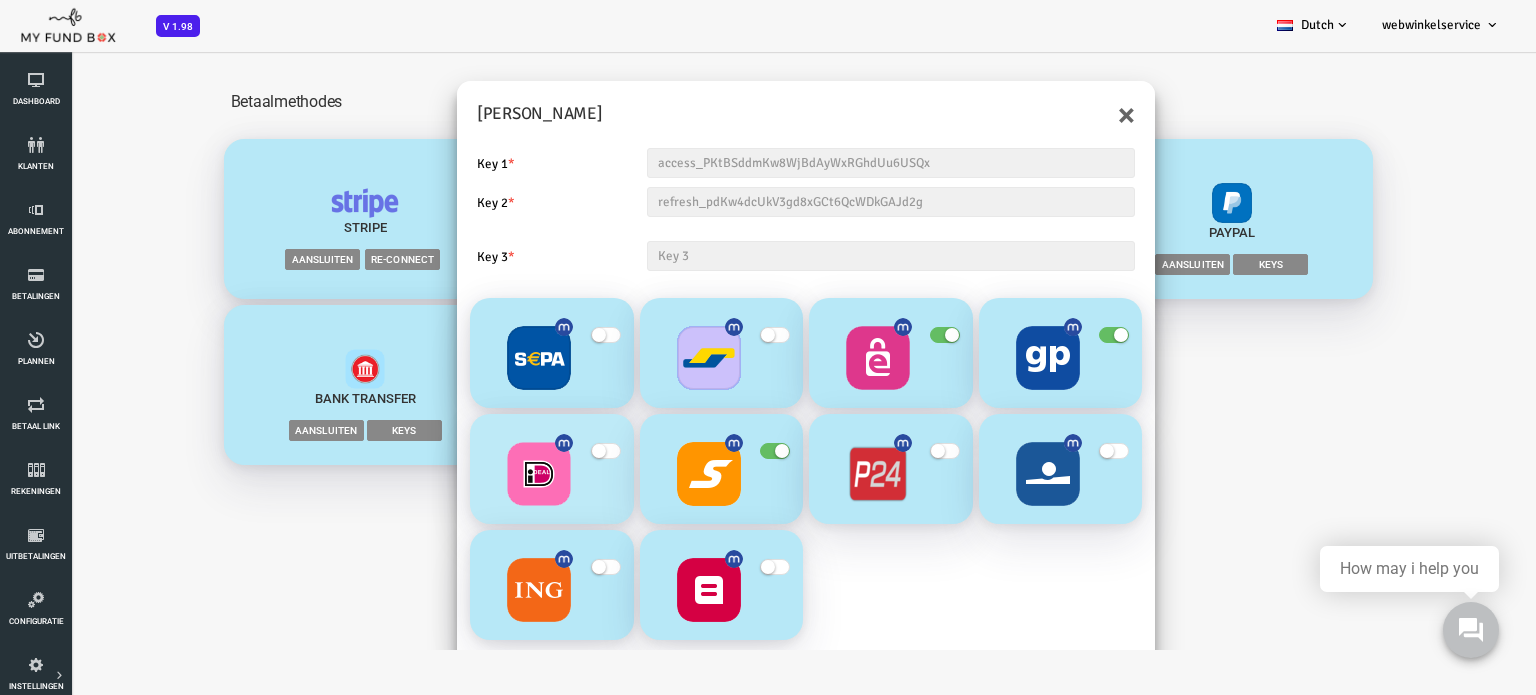 click at bounding box center (545, 451) 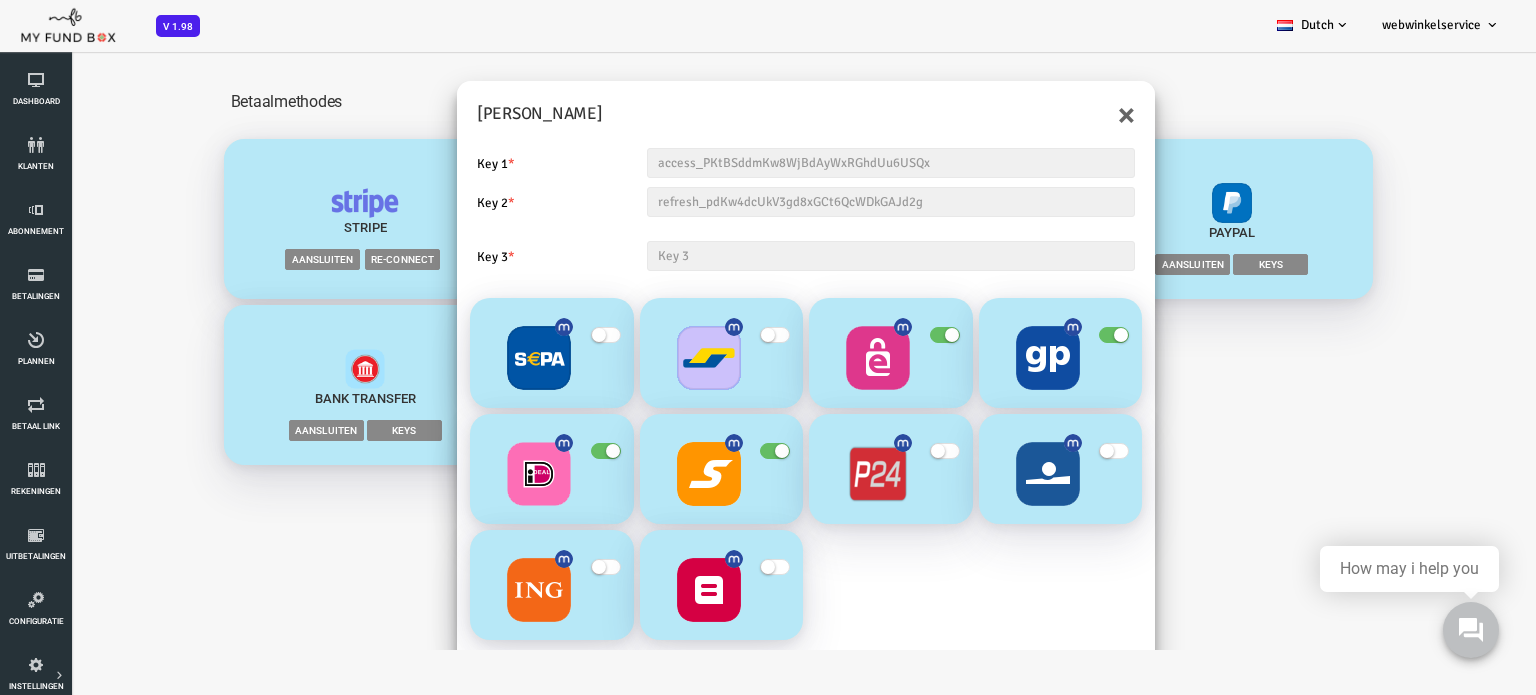 click at bounding box center (545, 335) 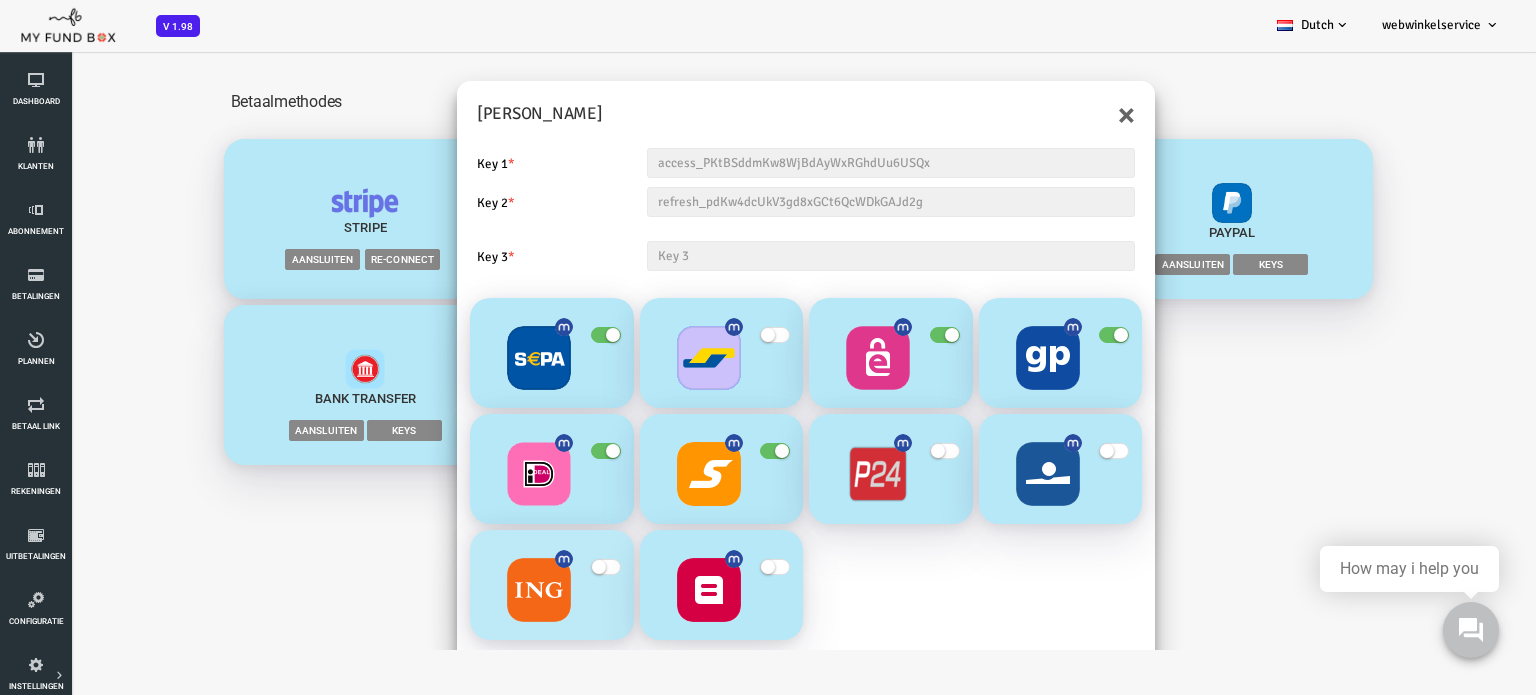 click at bounding box center [538, 567] 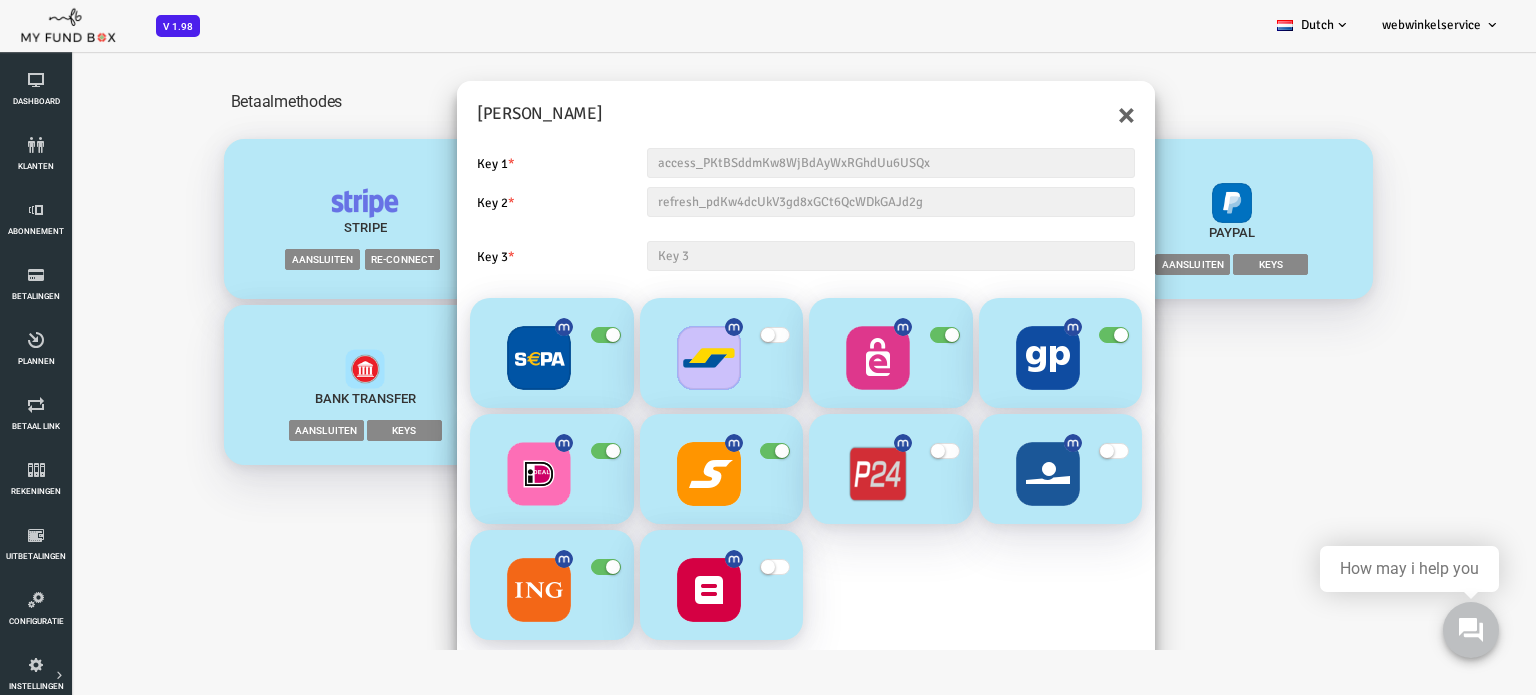 click on "×
Mollie
Key 1 *
access_PKtBSddmKw8WjBdAyWxRGhdUu6USQx
Key 2 *
refresh_pdKw4dcUkV3gd8xGCt6QcWDkGAJd2g
Key 3 *" at bounding box center [737, 350] 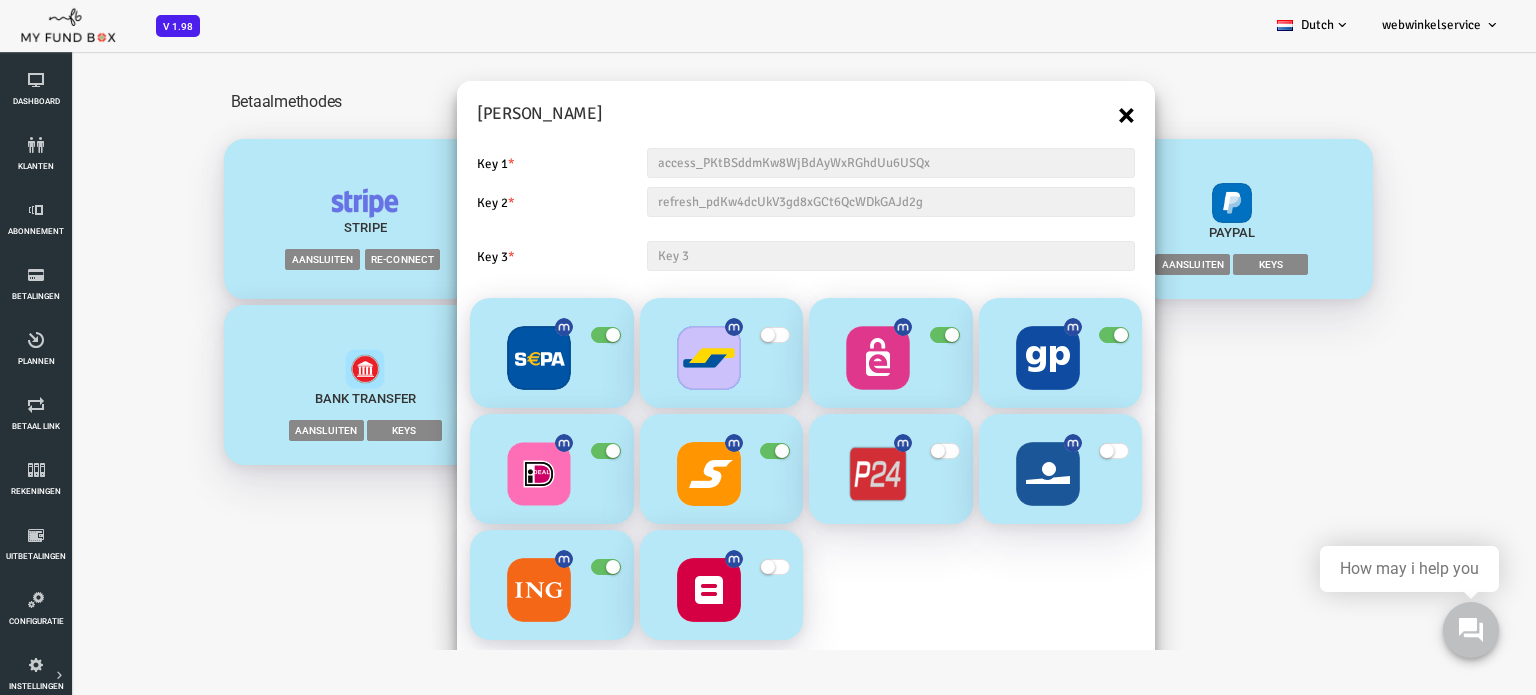 click on "×" at bounding box center [1065, 115] 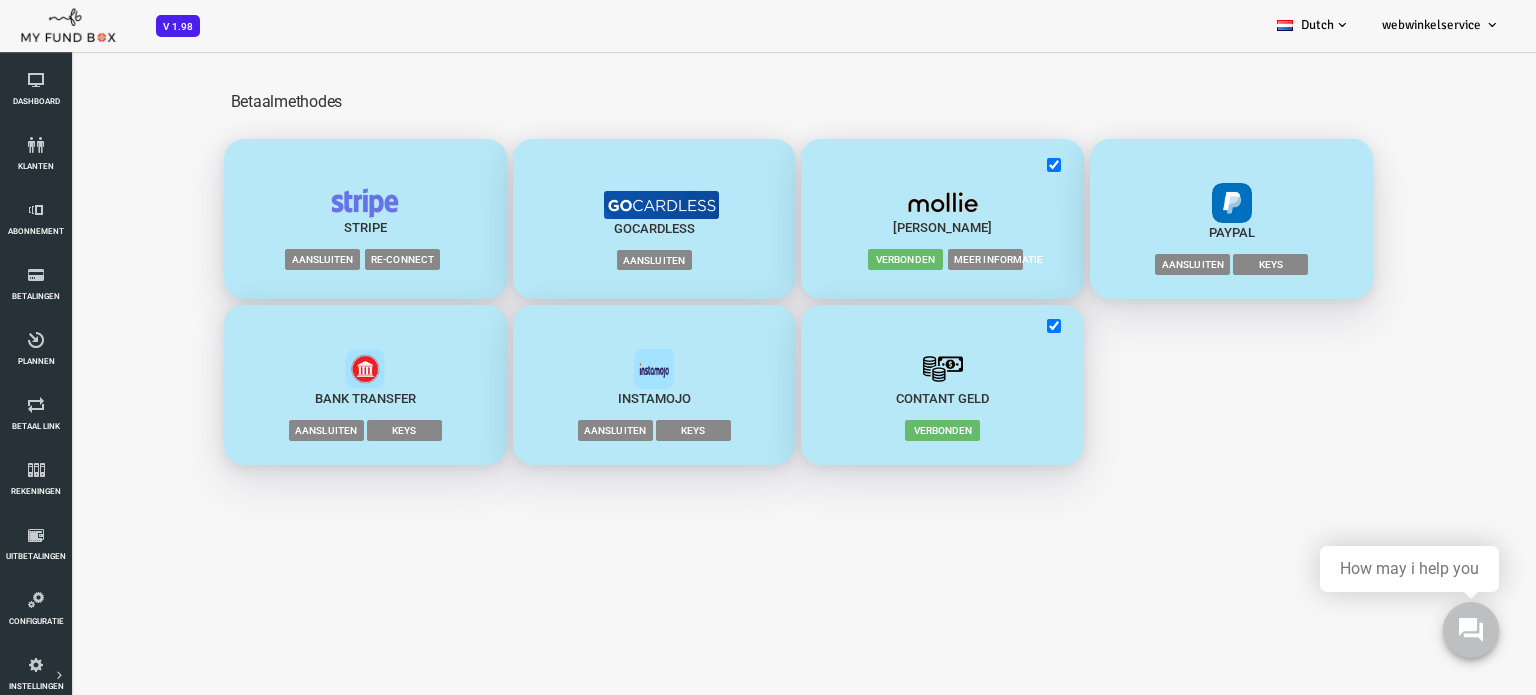 scroll, scrollTop: 0, scrollLeft: 0, axis: both 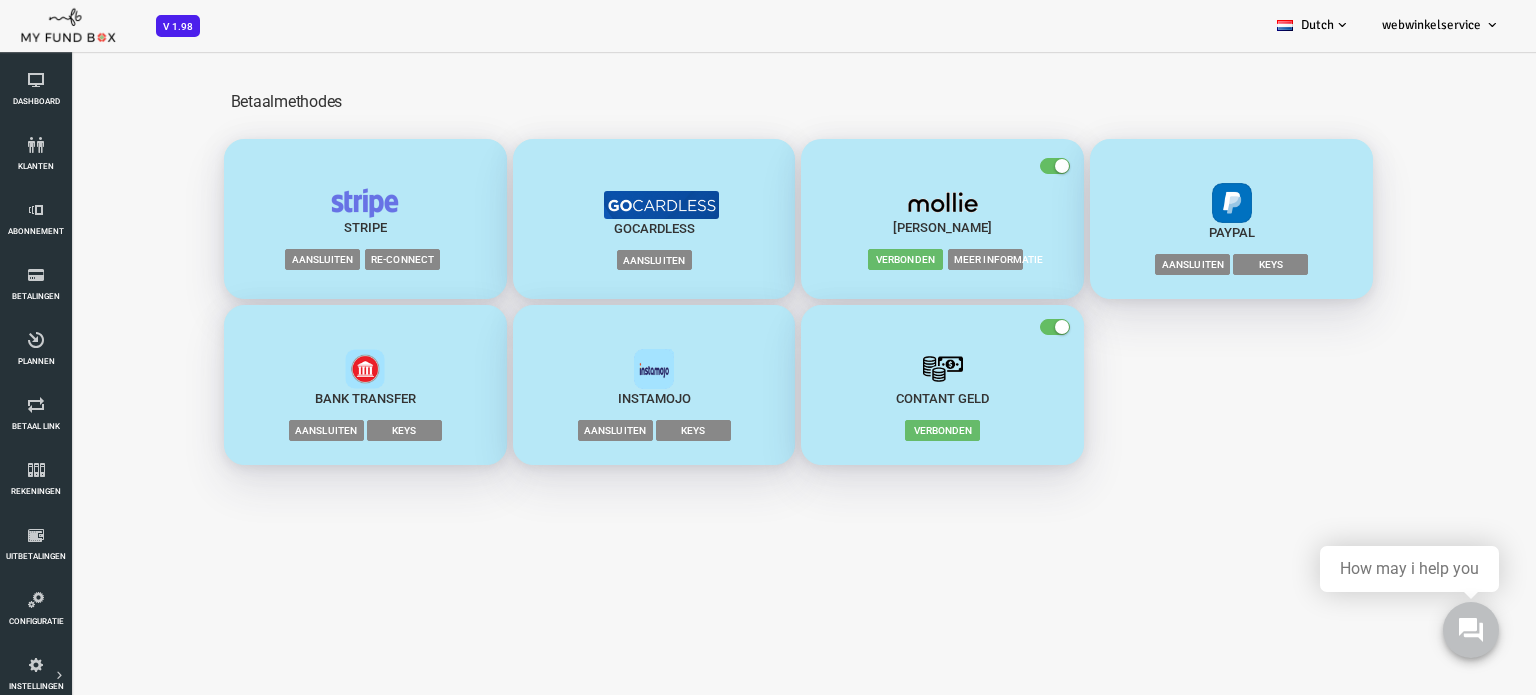 click at bounding box center [882, 203] 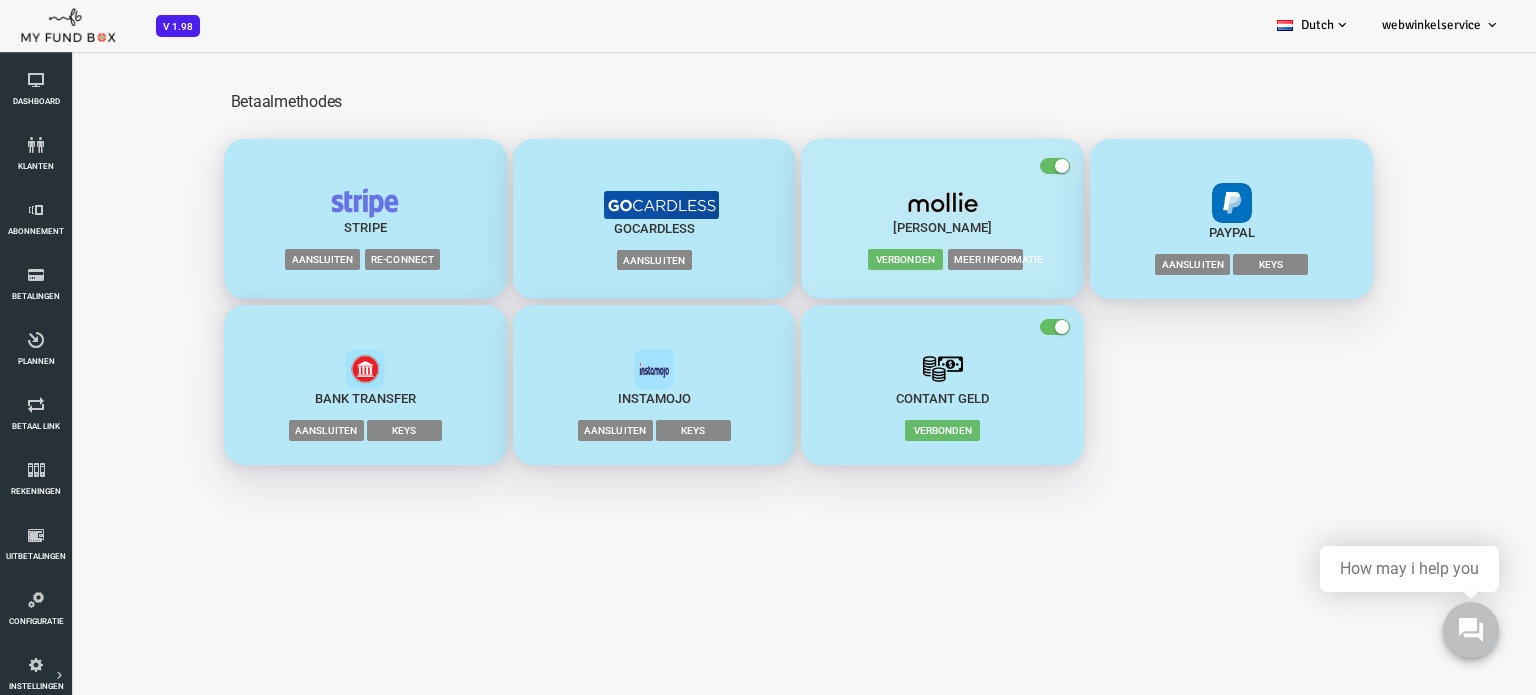 click on "Verbonden" at bounding box center [844, 259] 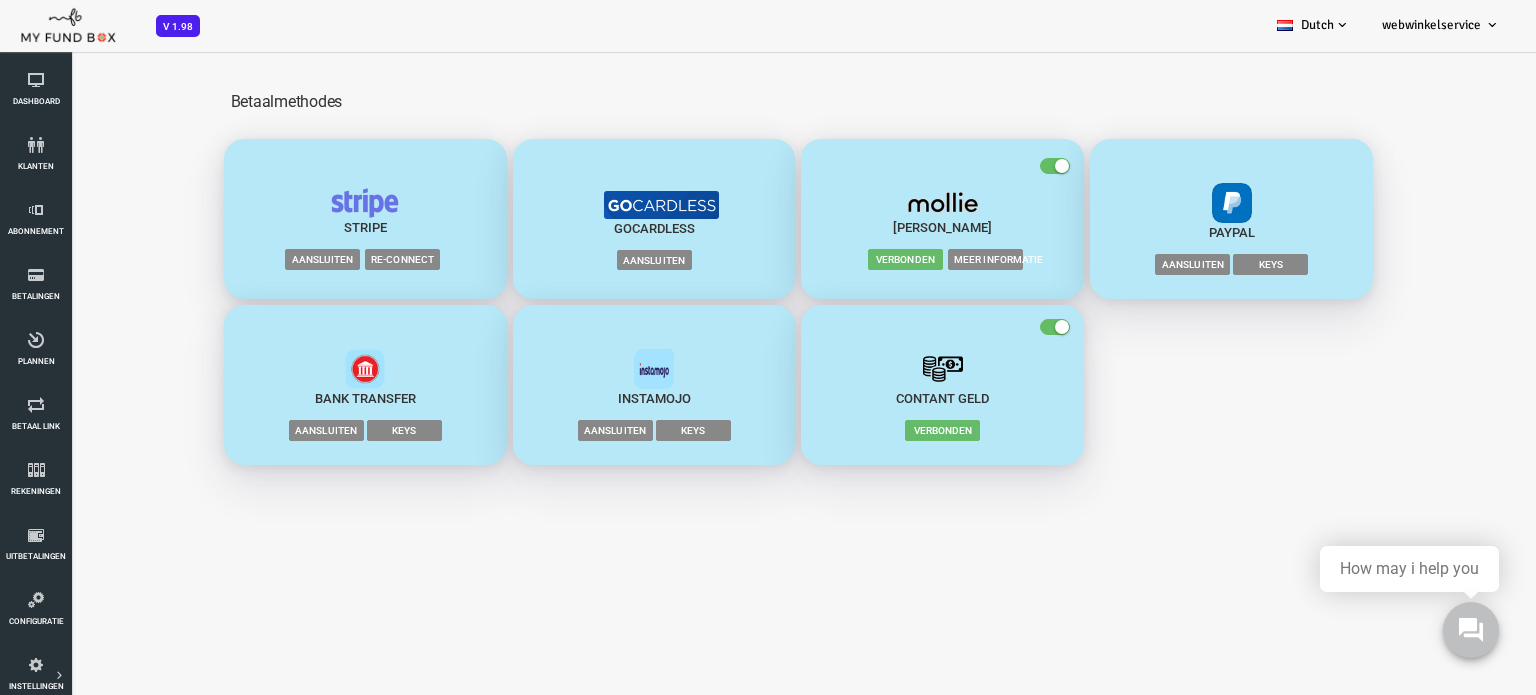 click on "Meer informatie" at bounding box center (924, 259) 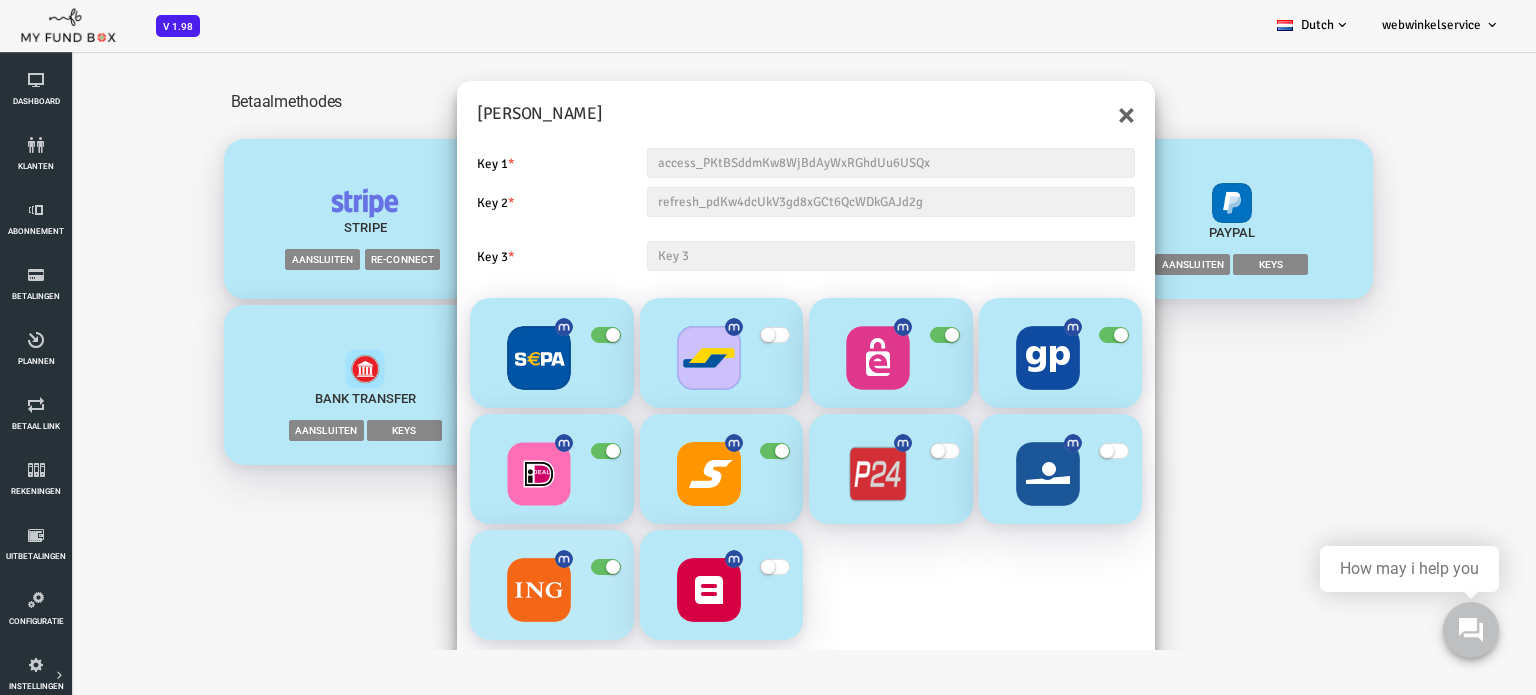 click at bounding box center [545, 567] 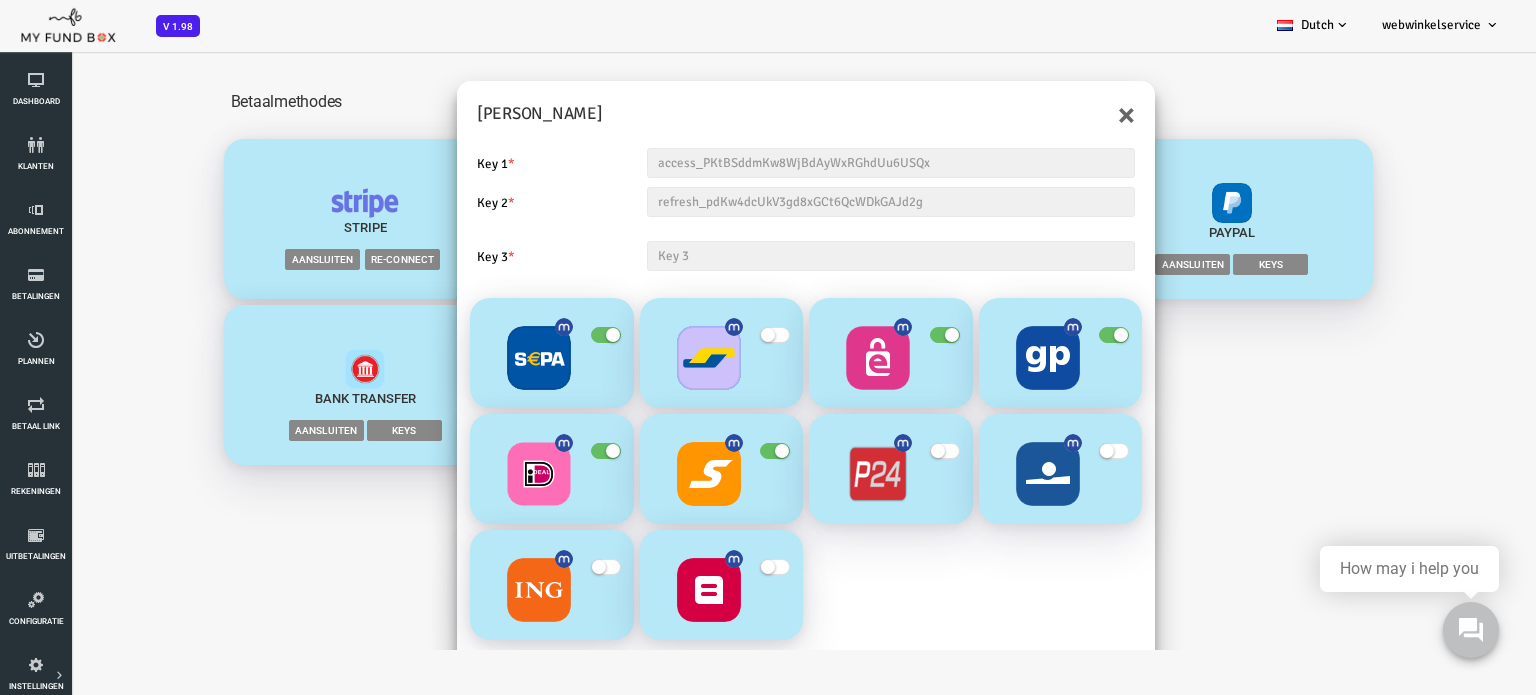click at bounding box center (545, 451) 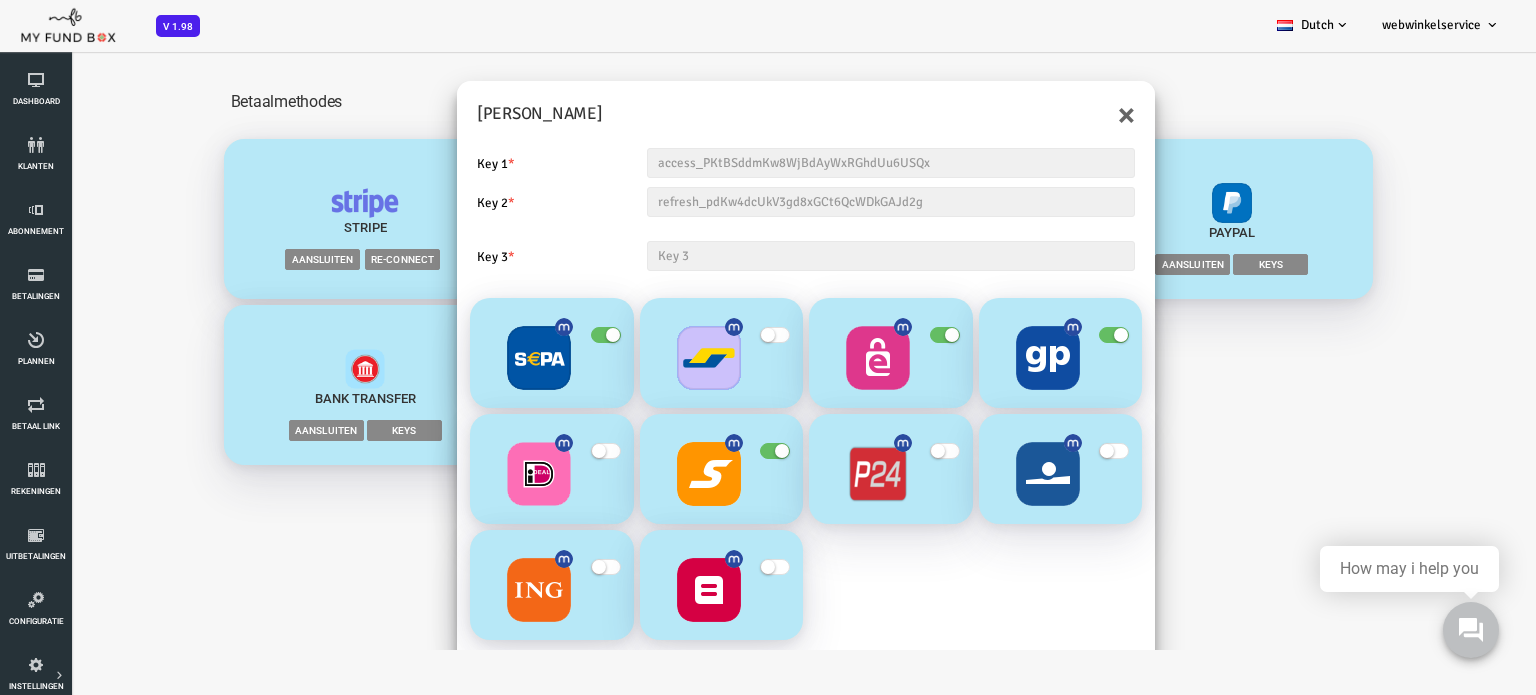 click at bounding box center [545, 335] 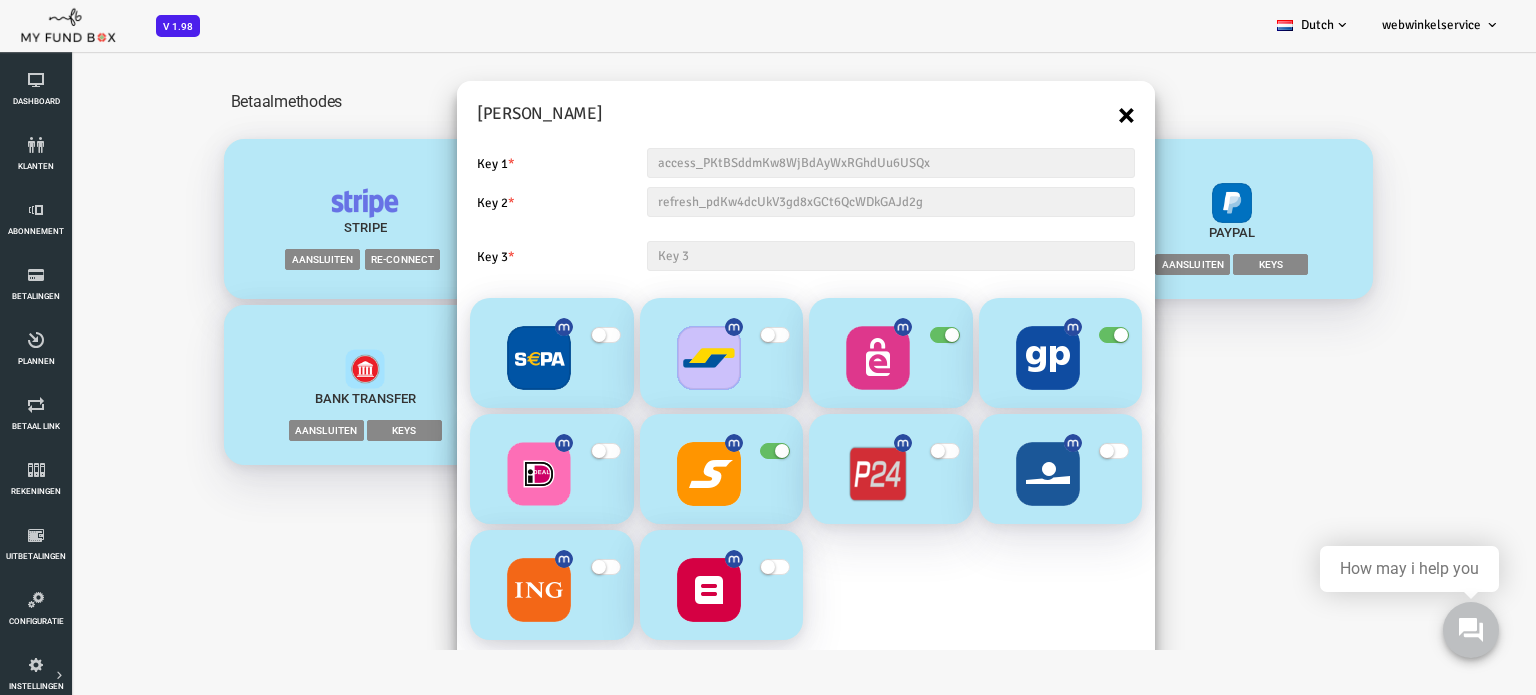 click on "×" at bounding box center [1065, 115] 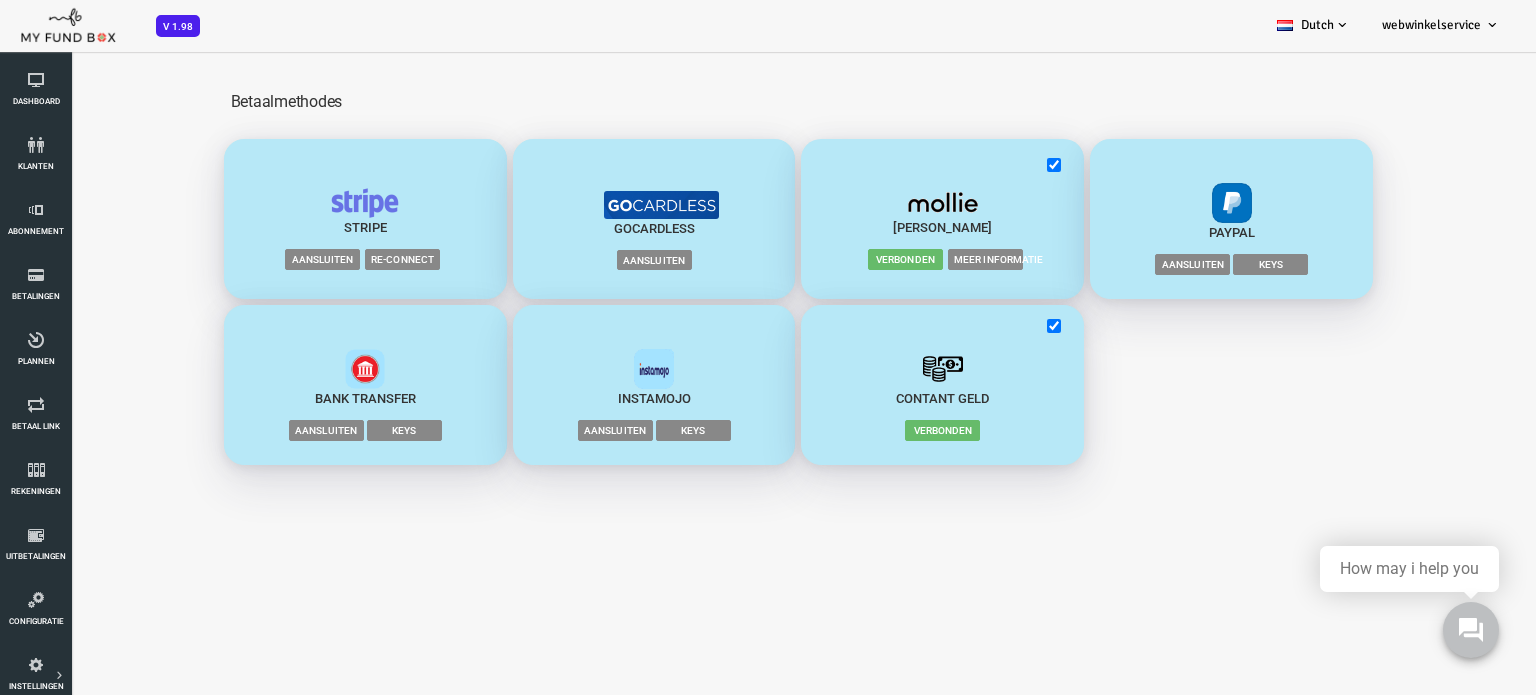 scroll, scrollTop: 0, scrollLeft: 0, axis: both 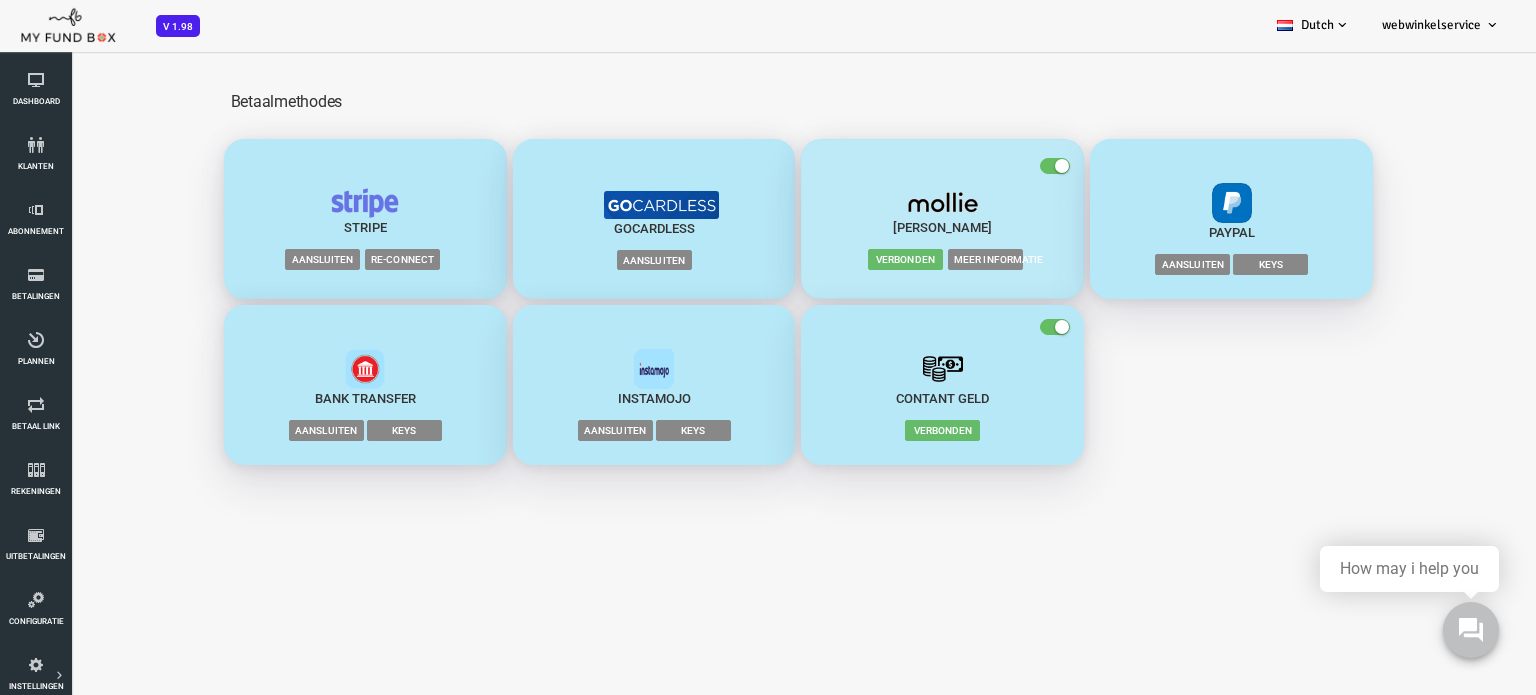 click on "Meer informatie" at bounding box center [924, 259] 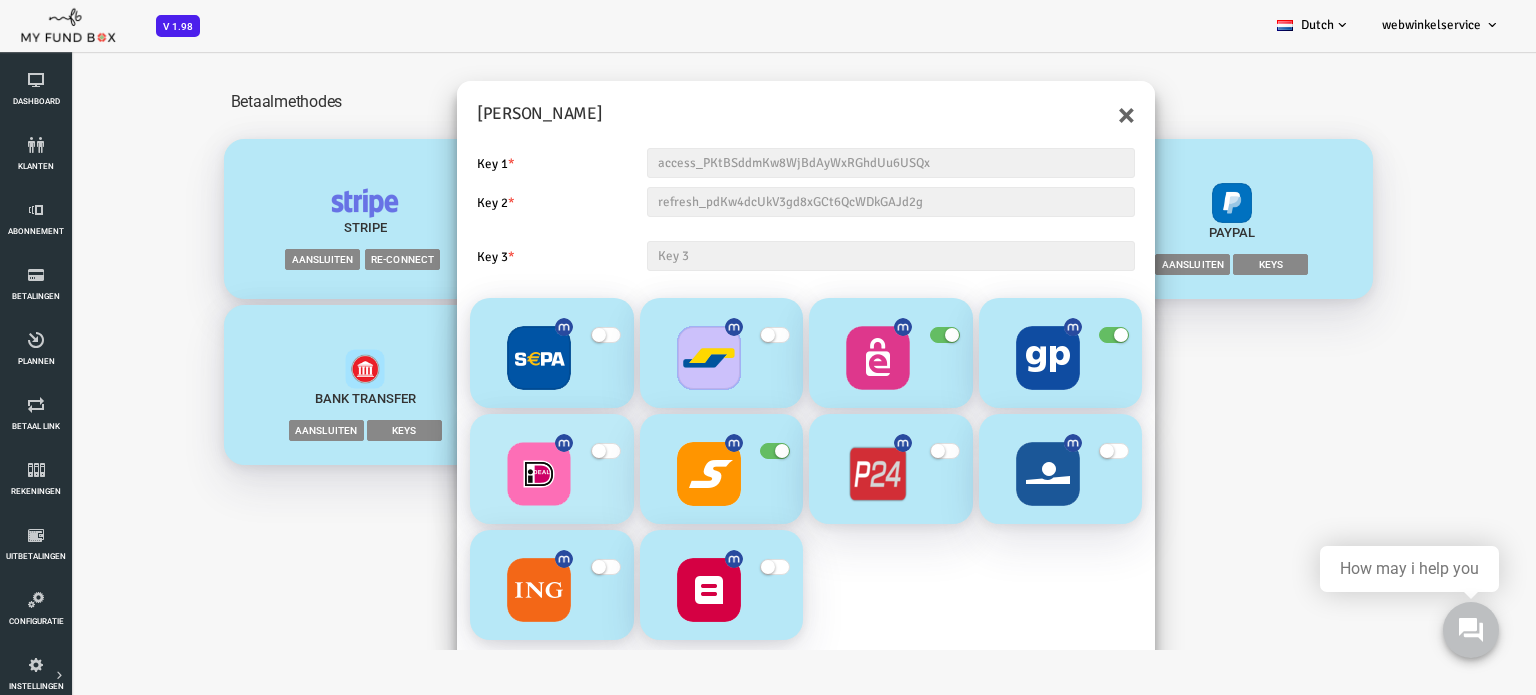 click at bounding box center [545, 451] 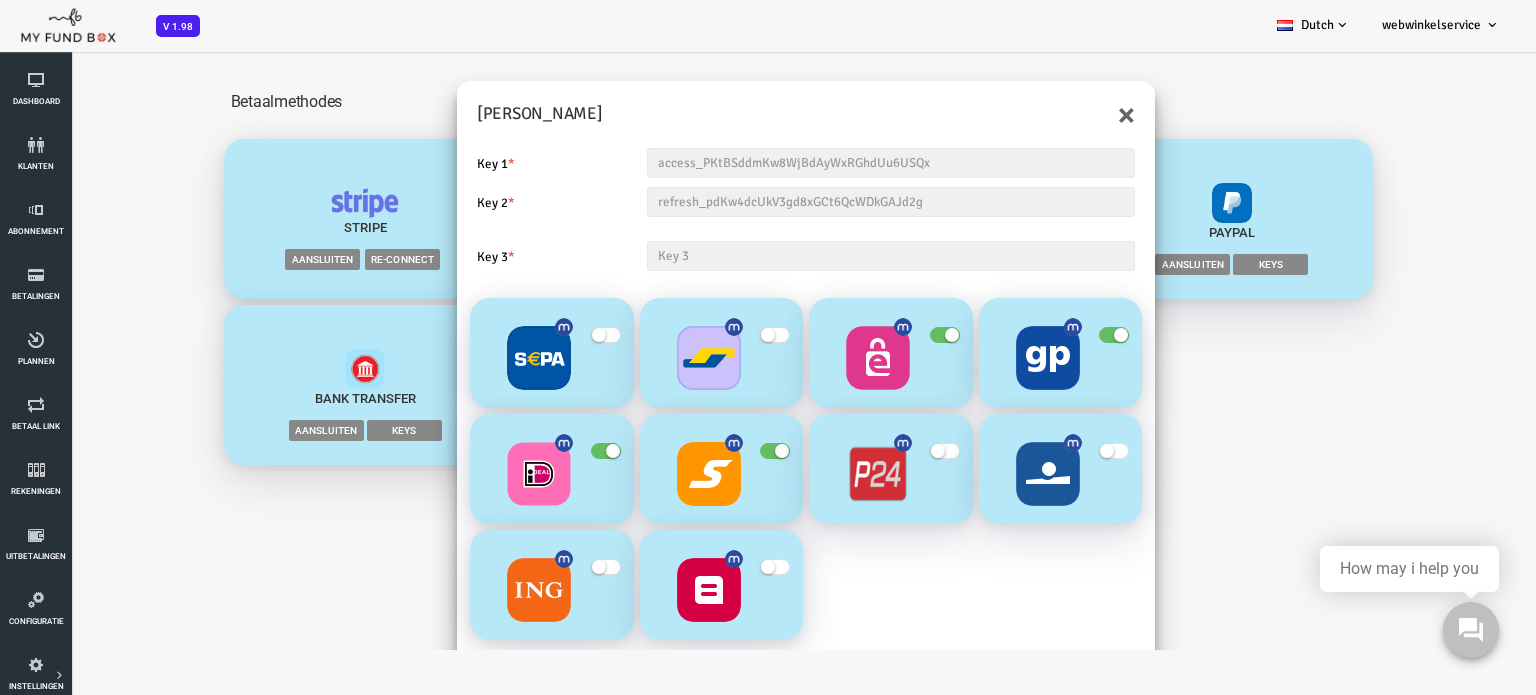 click at bounding box center (545, 335) 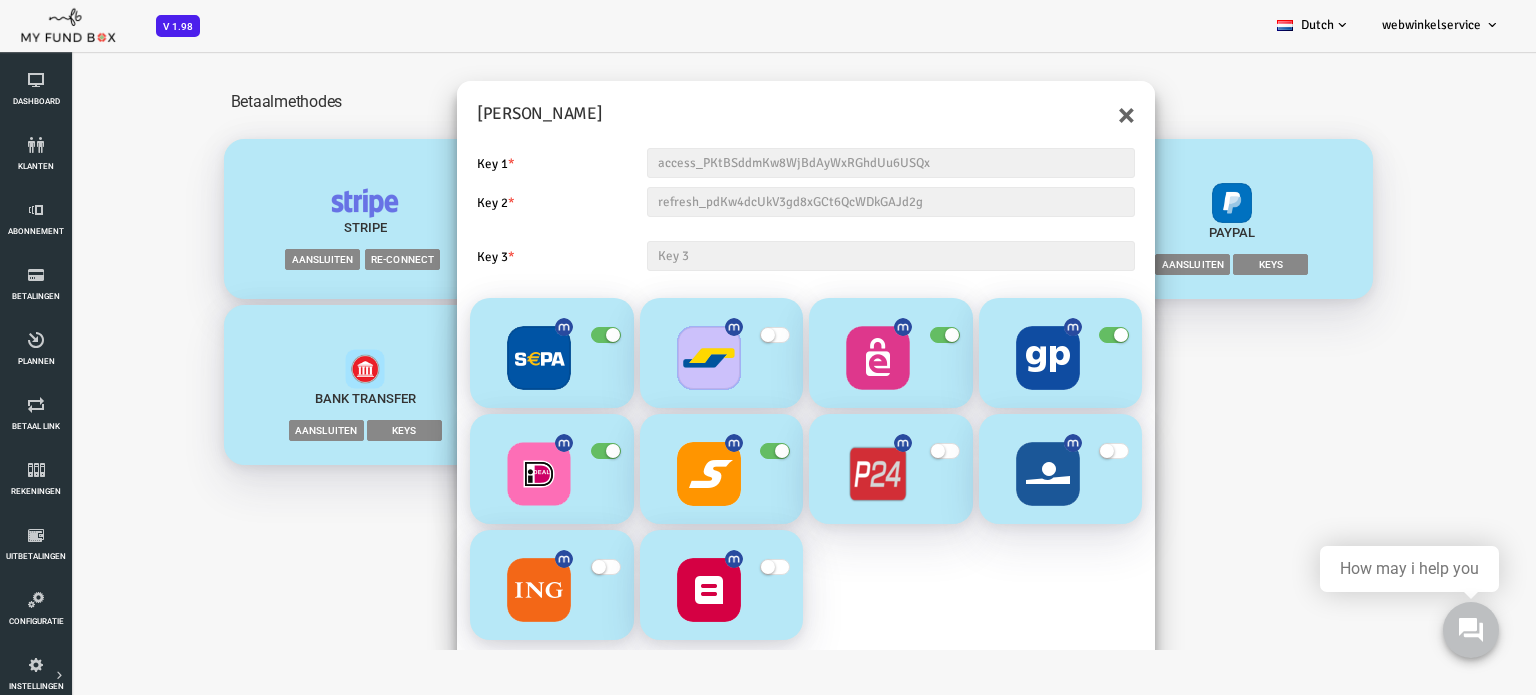 click at bounding box center [545, 567] 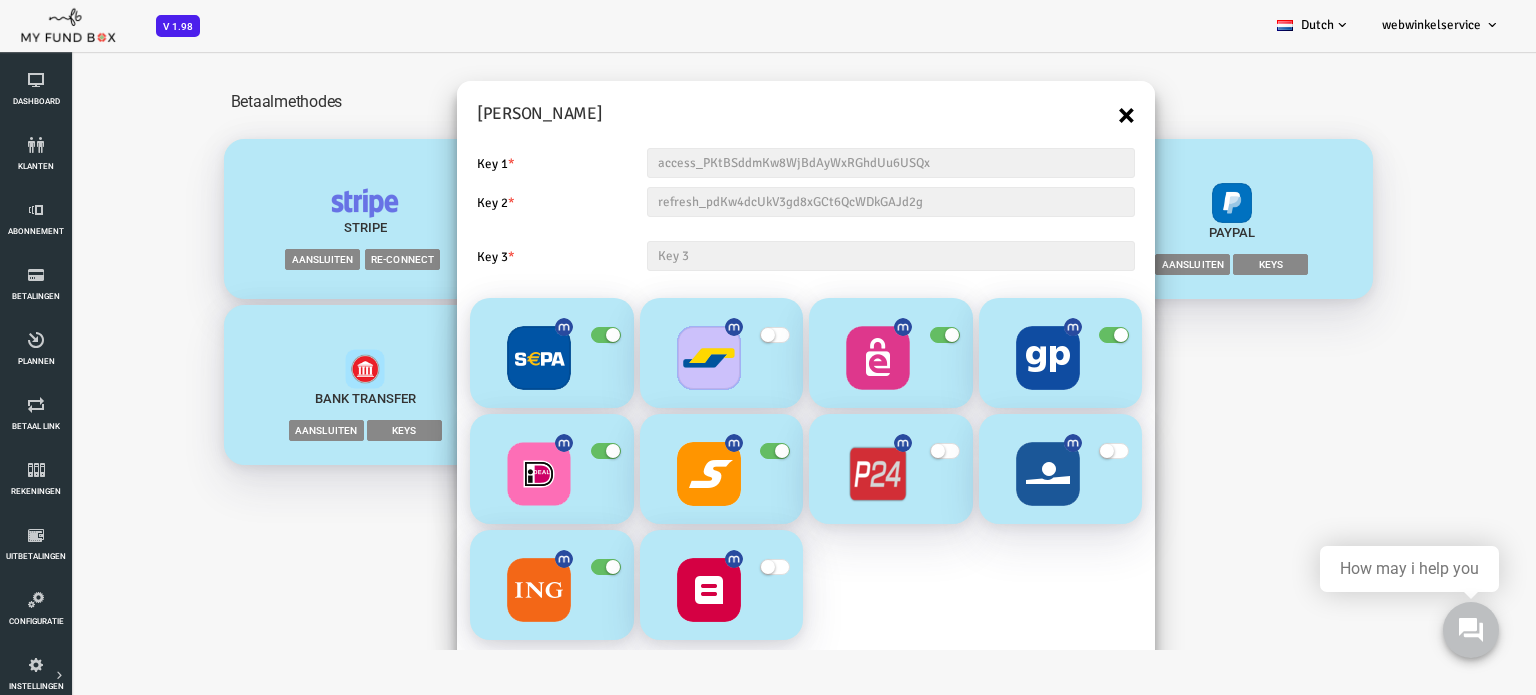 click on "×" at bounding box center [1065, 115] 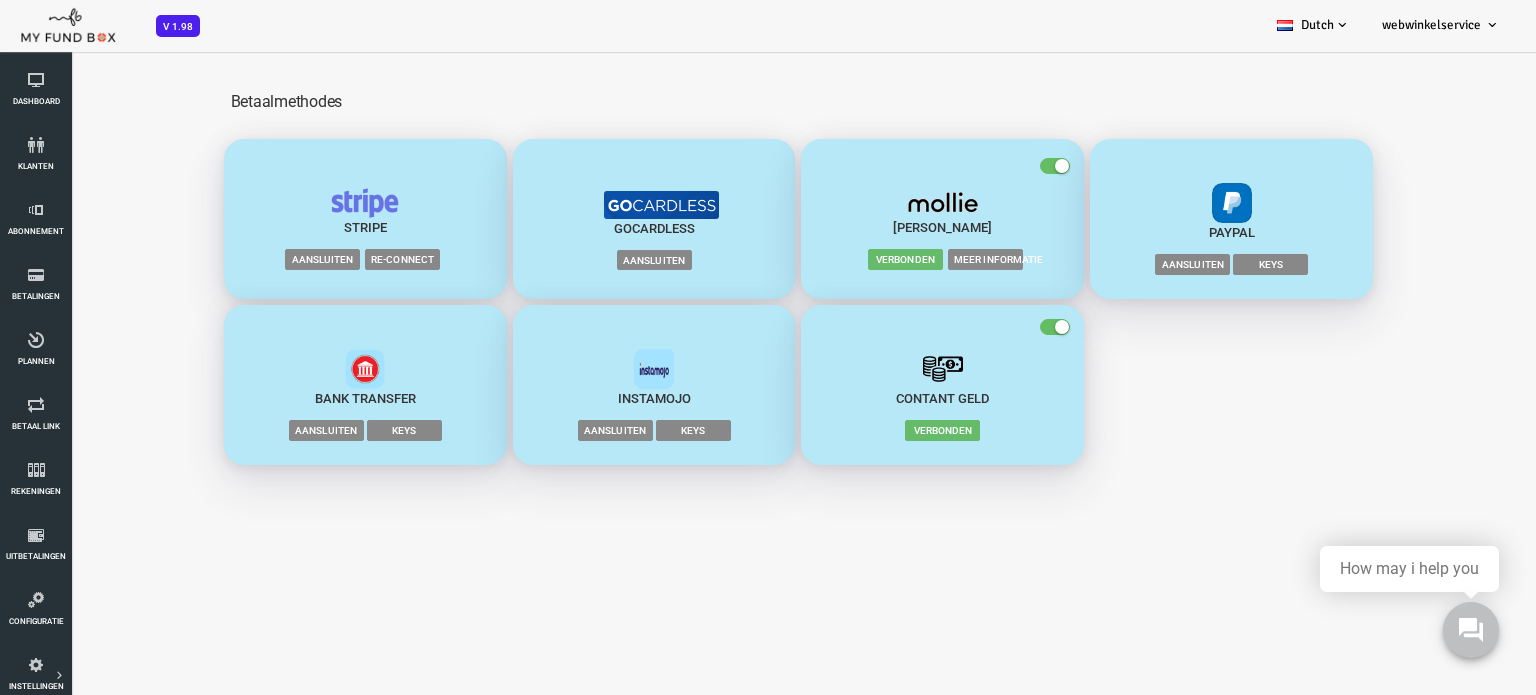 scroll, scrollTop: 0, scrollLeft: 0, axis: both 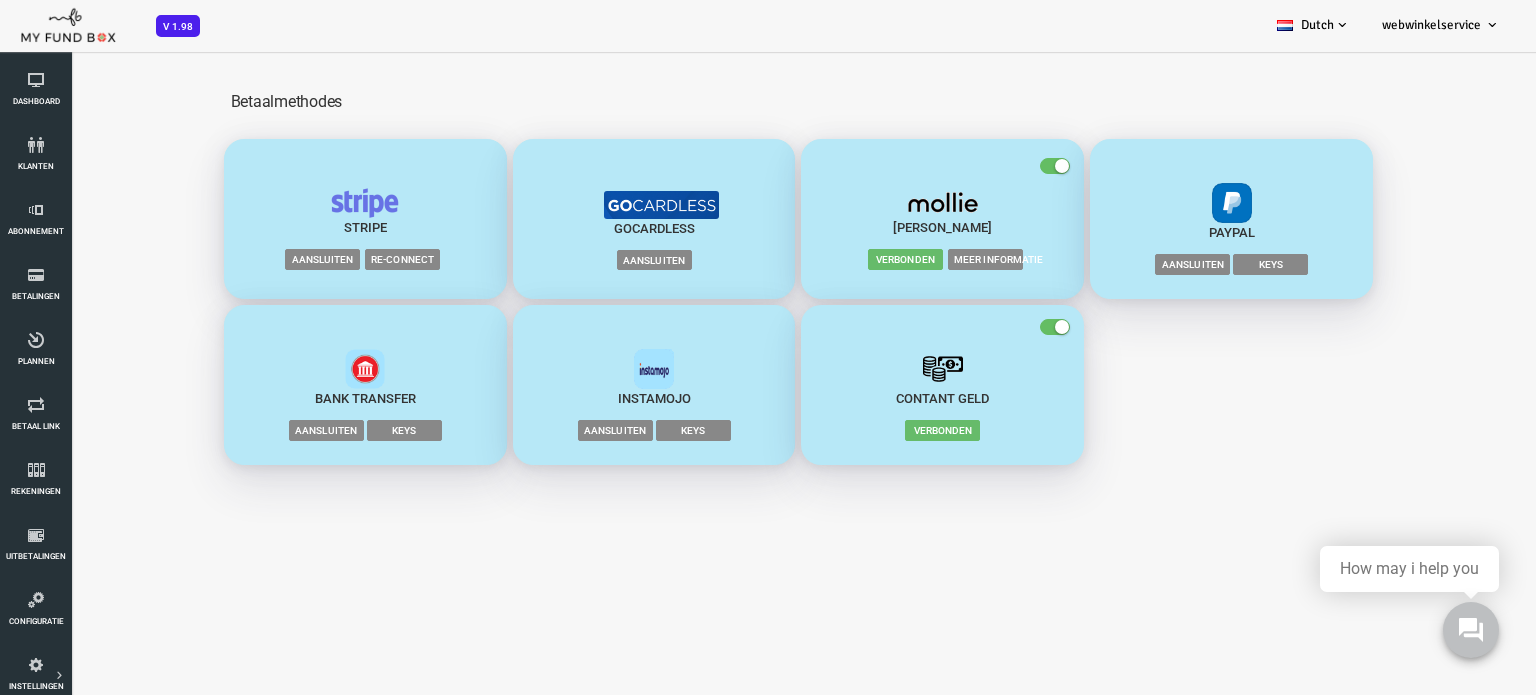 click at bounding box center (882, 369) 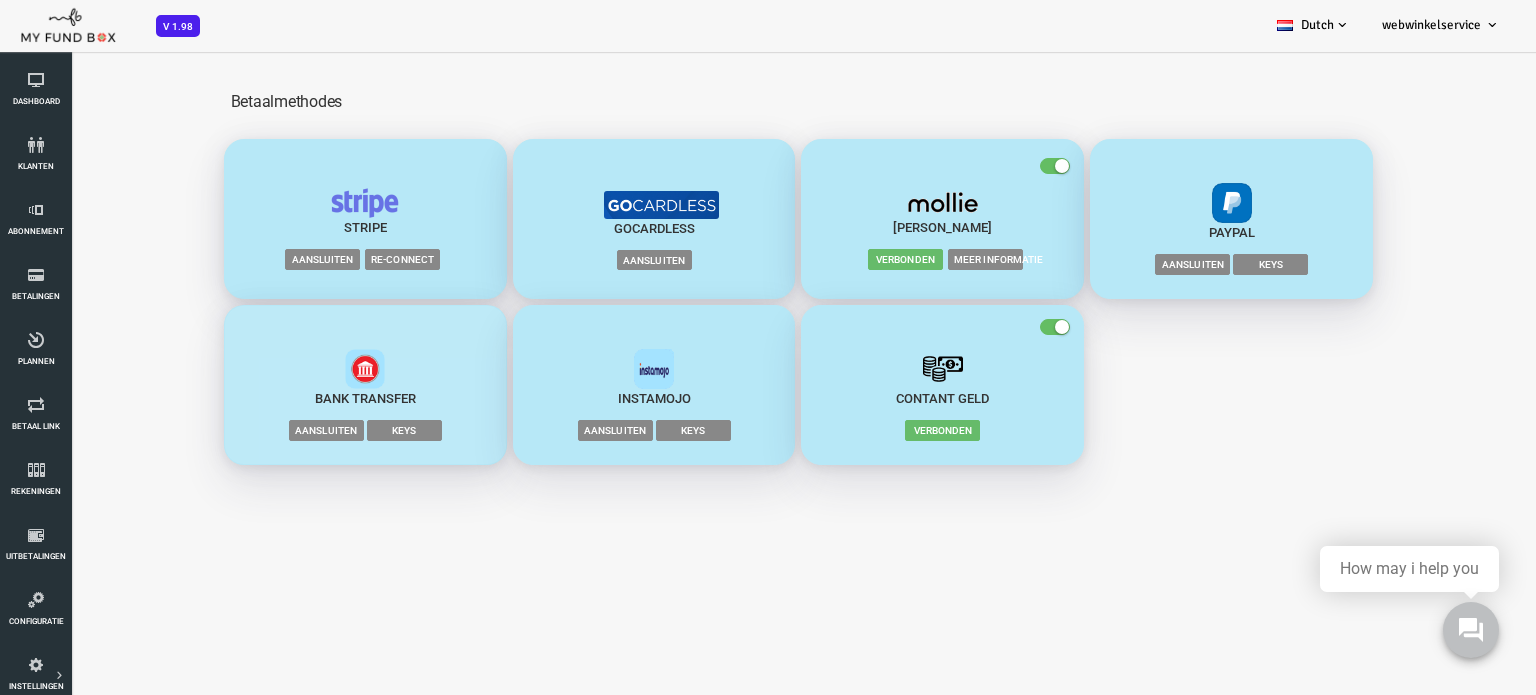 click on "Aansluiten" at bounding box center [265, 430] 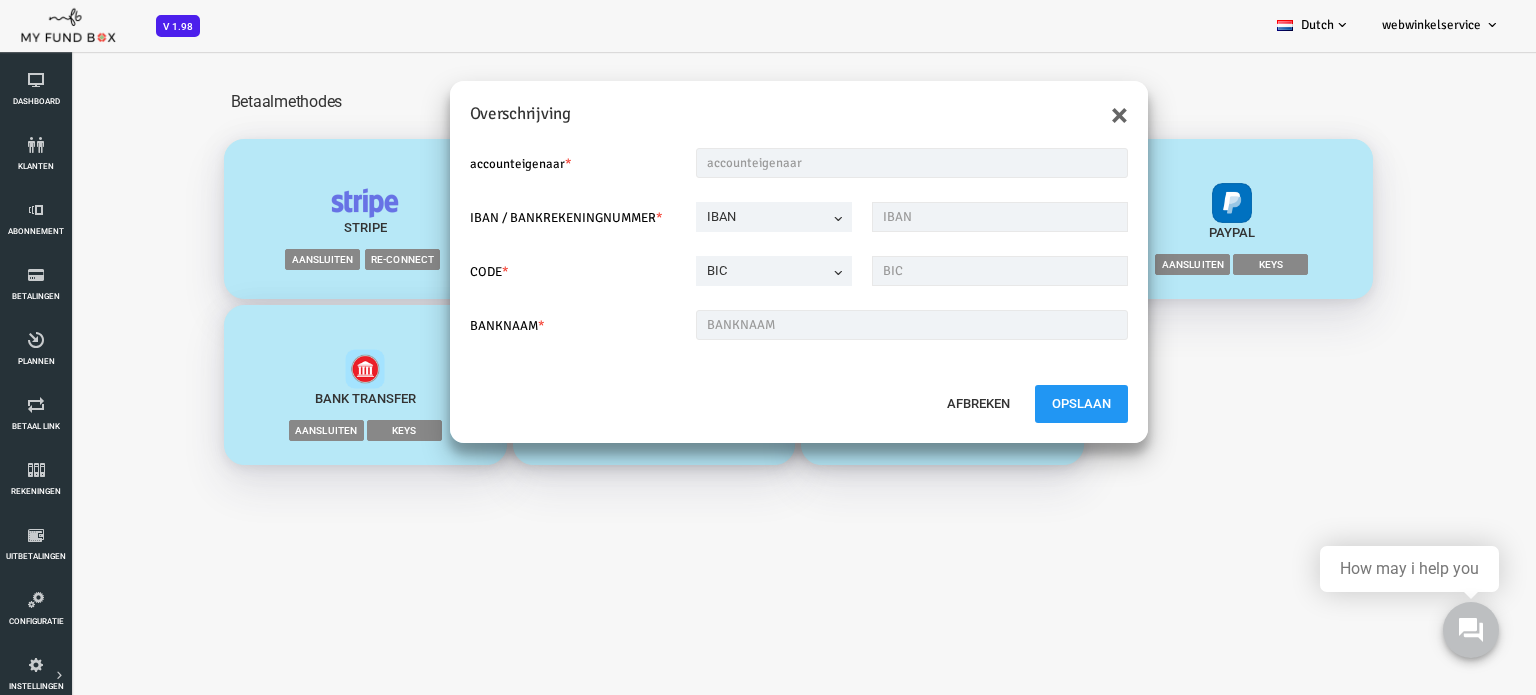 click on "×
Overschrijving
accounteigenaar *
IBAN / BANKREKENINGNUMMER *
IBAN
BANKREKENINGNUMMER
IBAN
CODE *
BIC
SWIFT CODE
SORT CODE
IFSC CODE
BIC
BANKNAAM *" at bounding box center (737, 350) 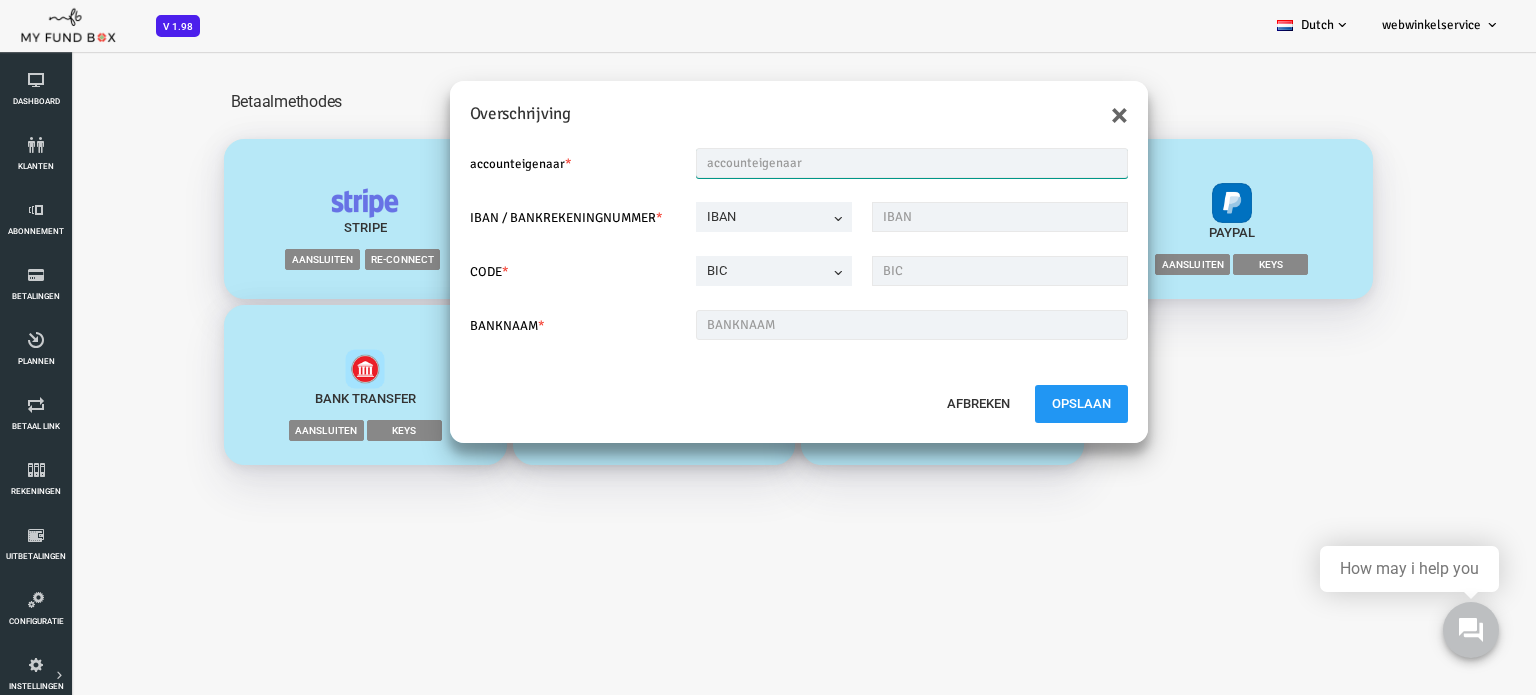 click at bounding box center (851, 163) 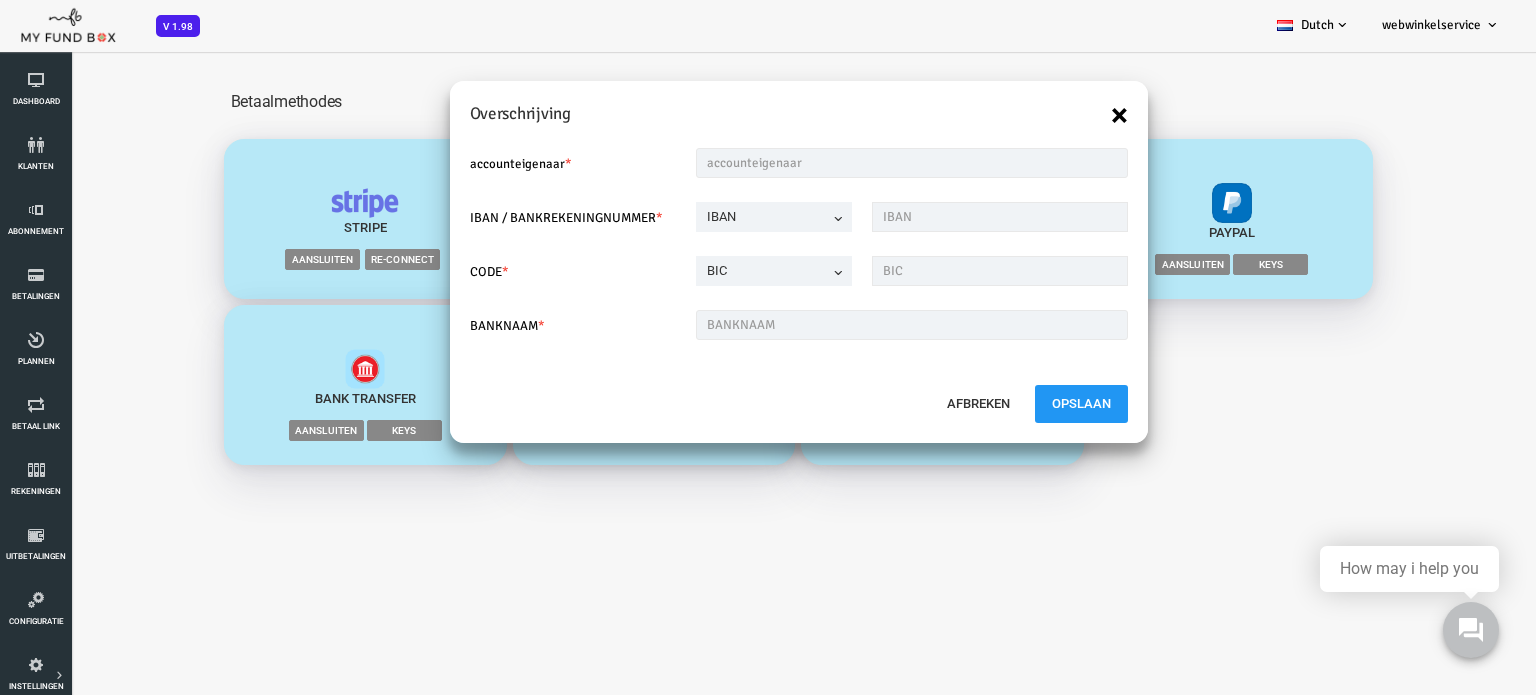 click on "×" at bounding box center (1058, 115) 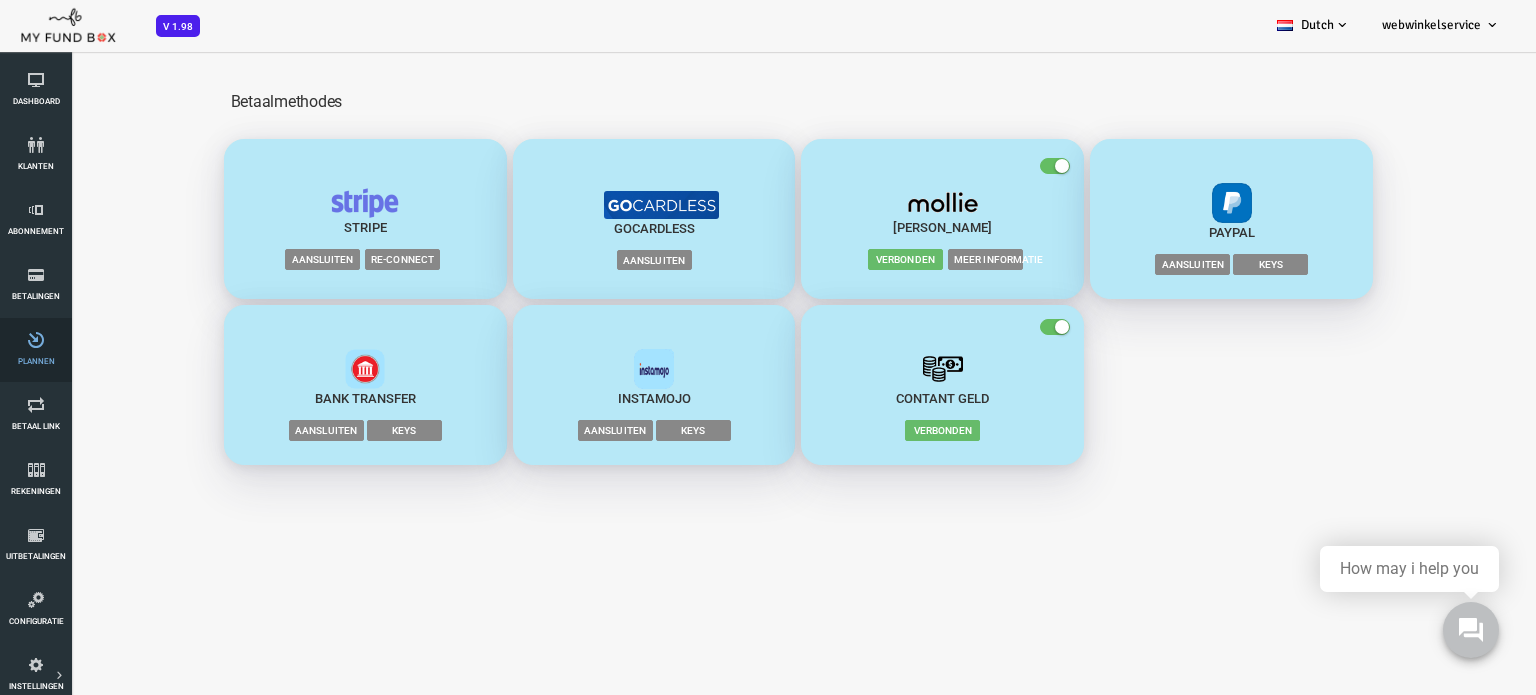scroll, scrollTop: 0, scrollLeft: 0, axis: both 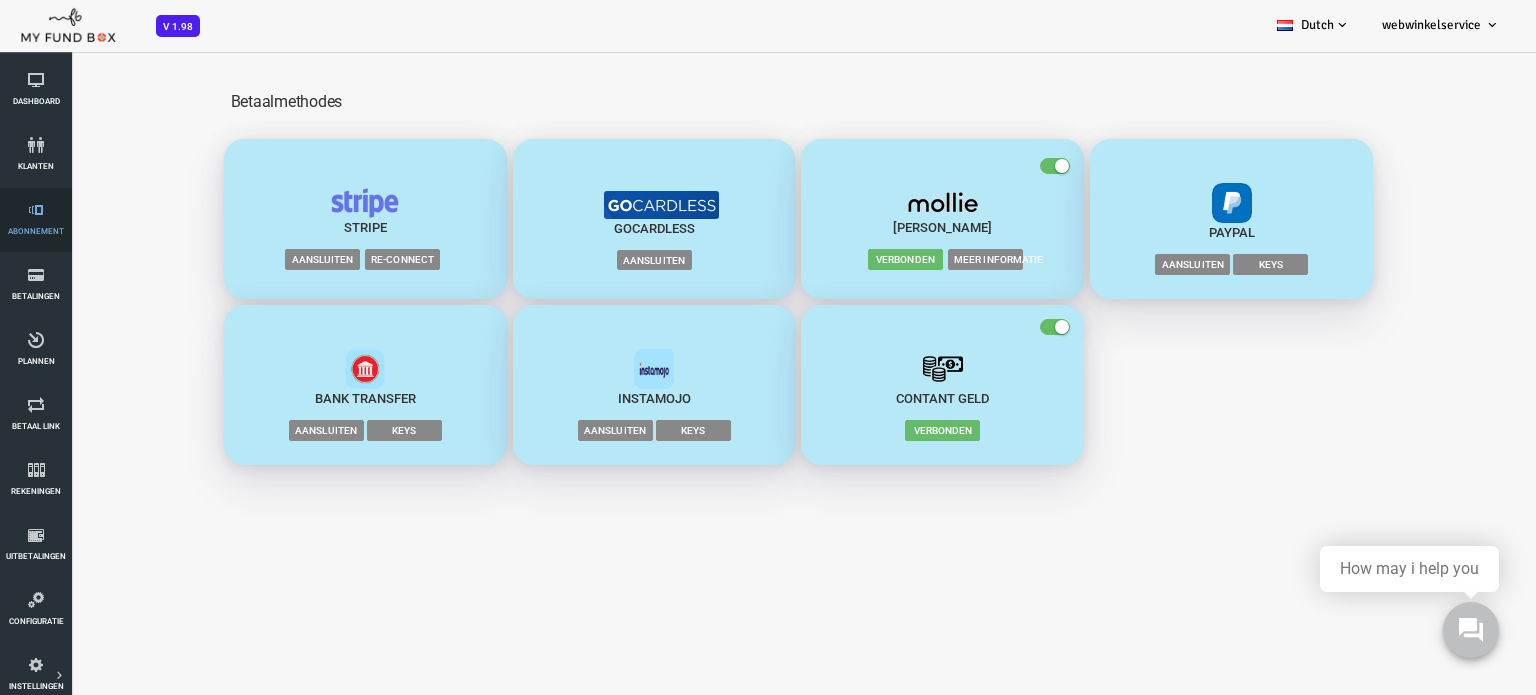 click on "abonnement" at bounding box center (0, 0) 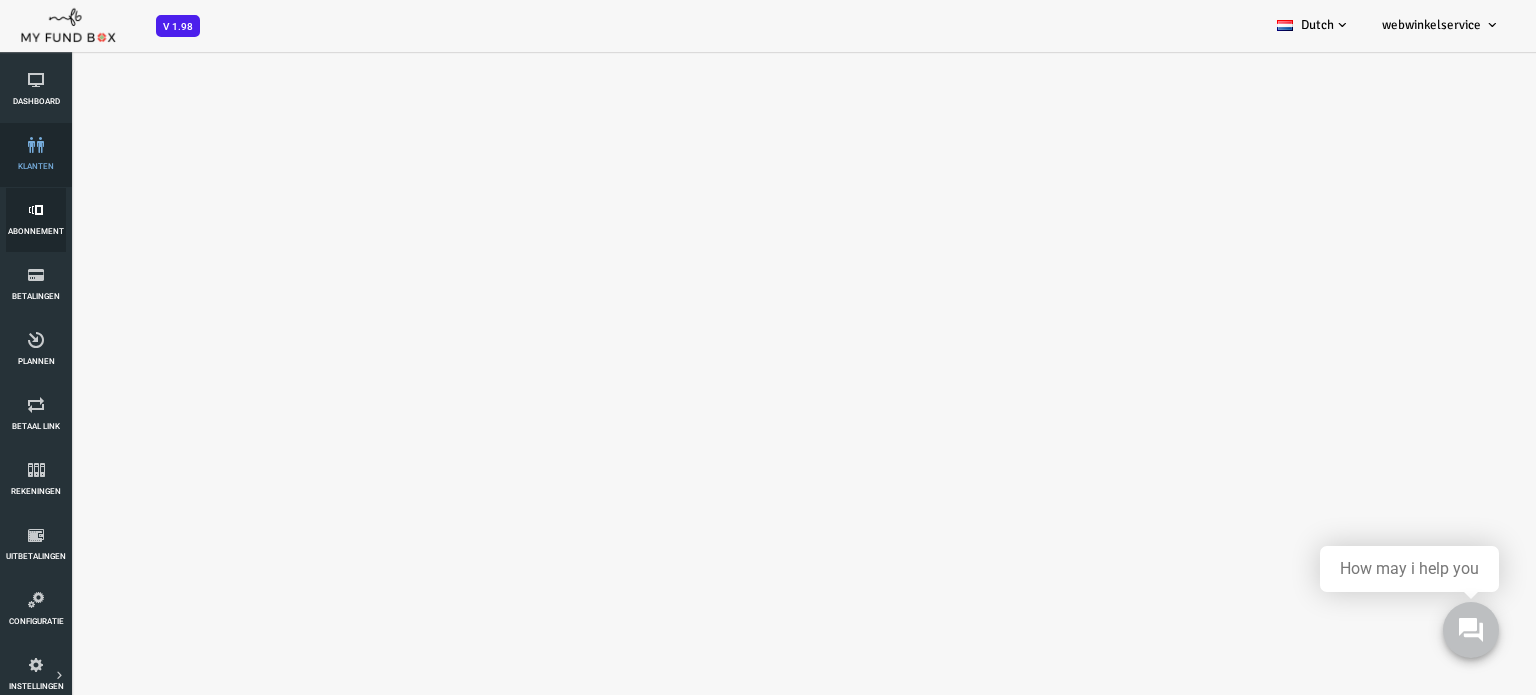 select on "100" 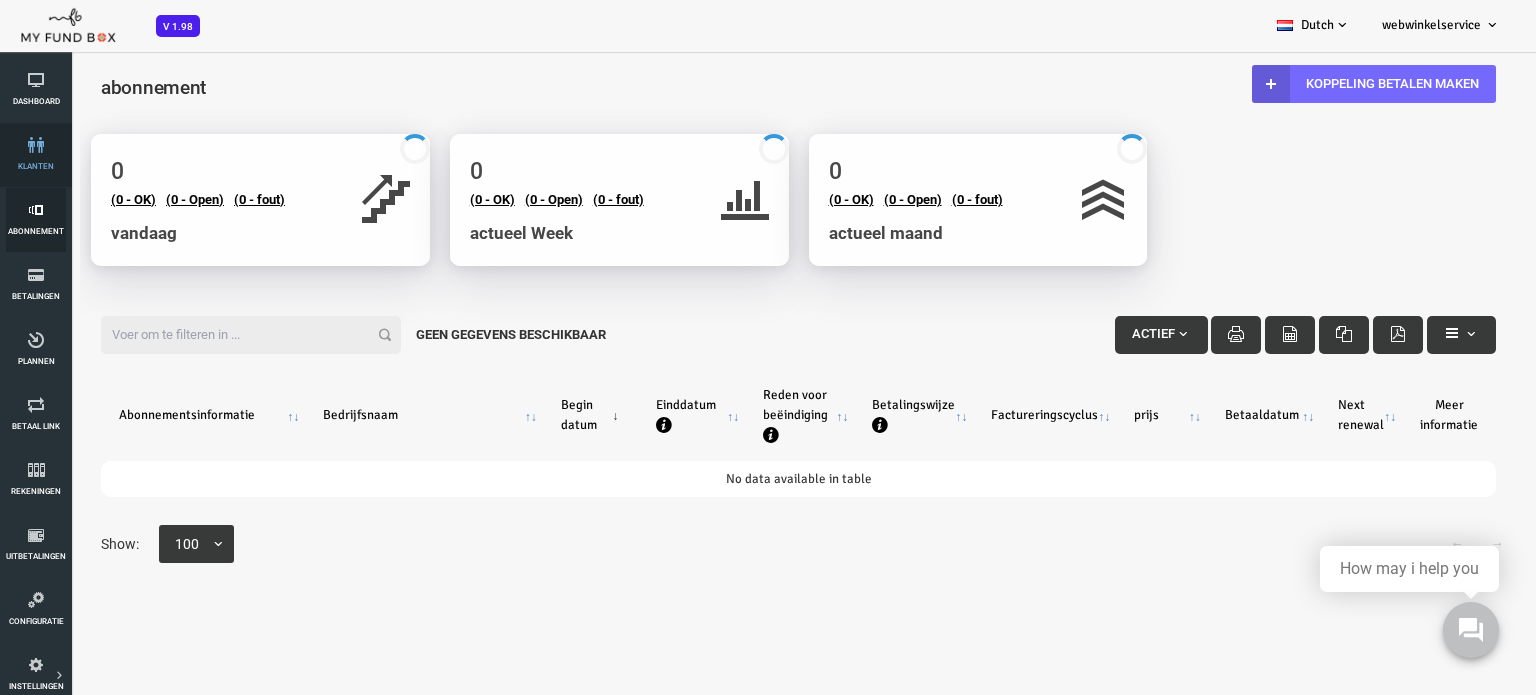 scroll, scrollTop: 0, scrollLeft: 0, axis: both 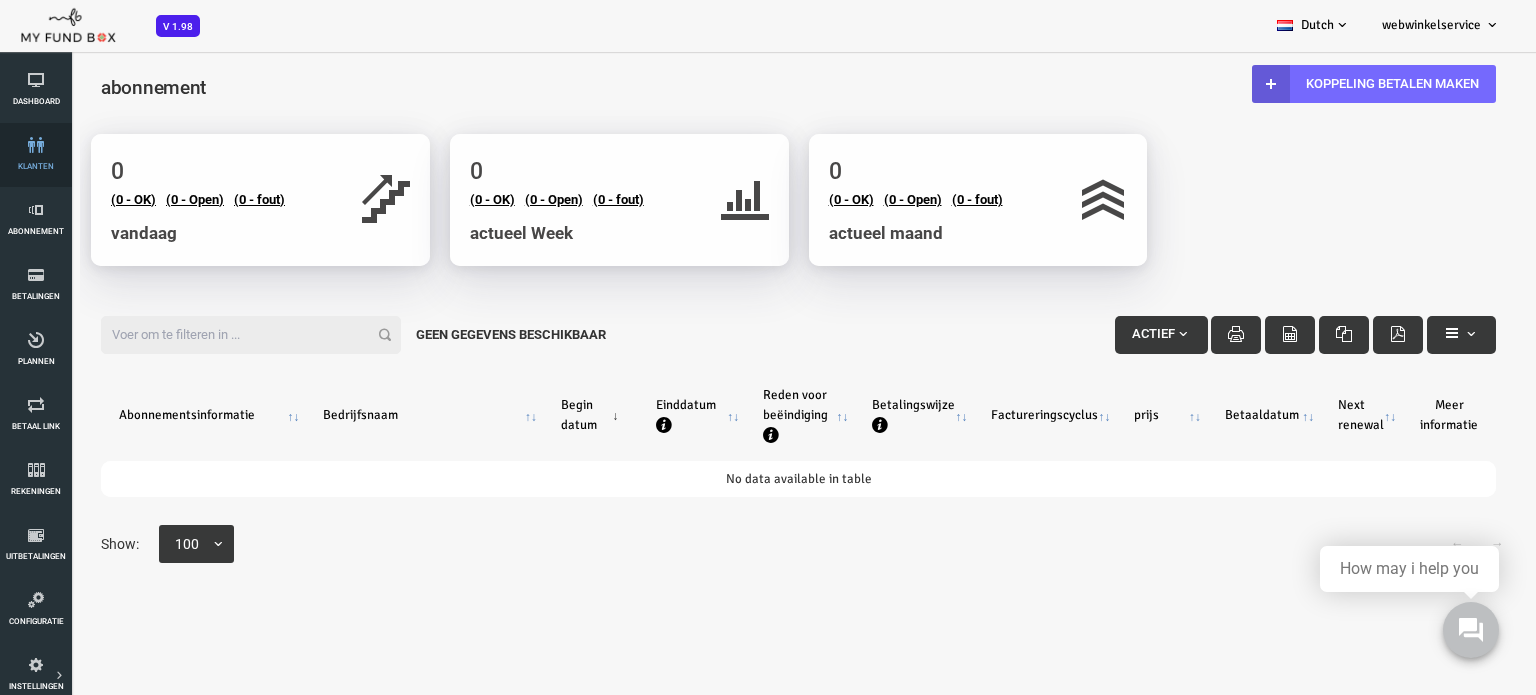 click on "Klanten" at bounding box center [36, 155] 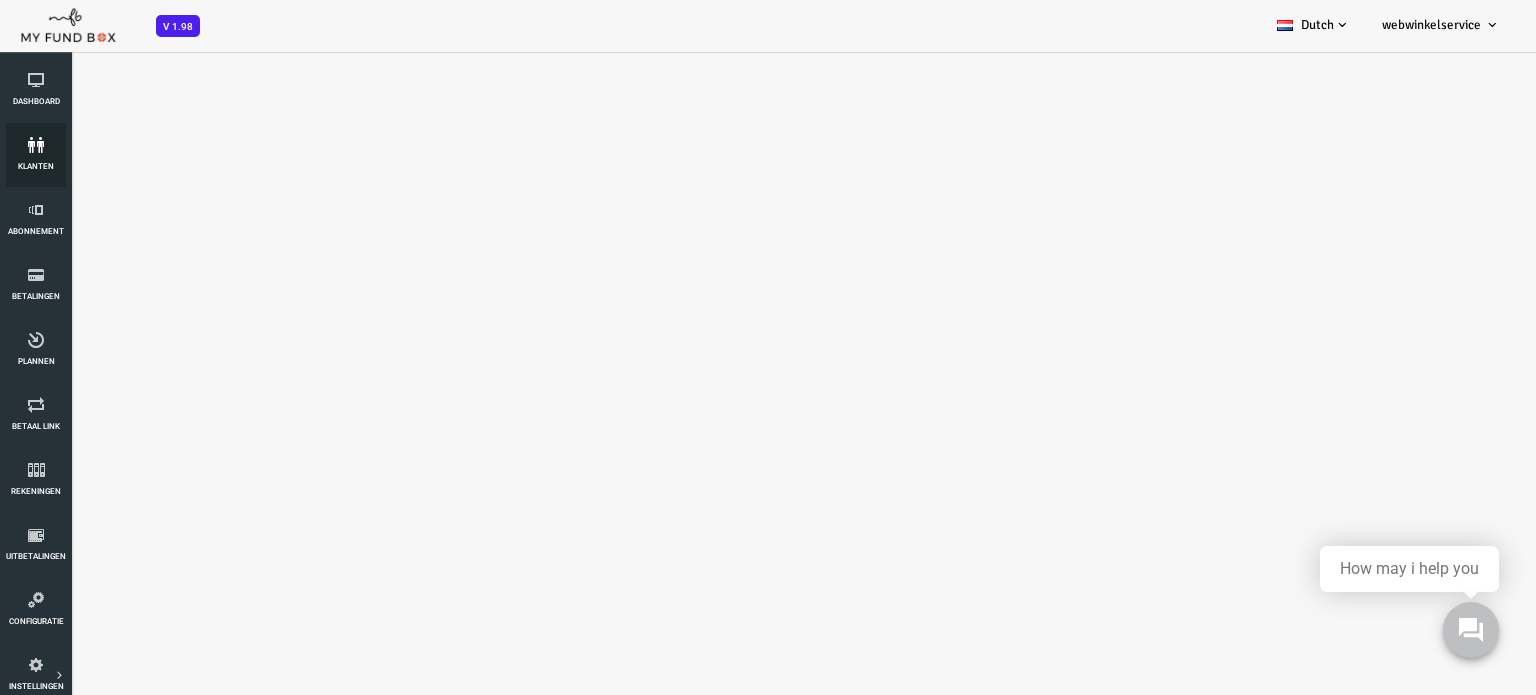select on "100" 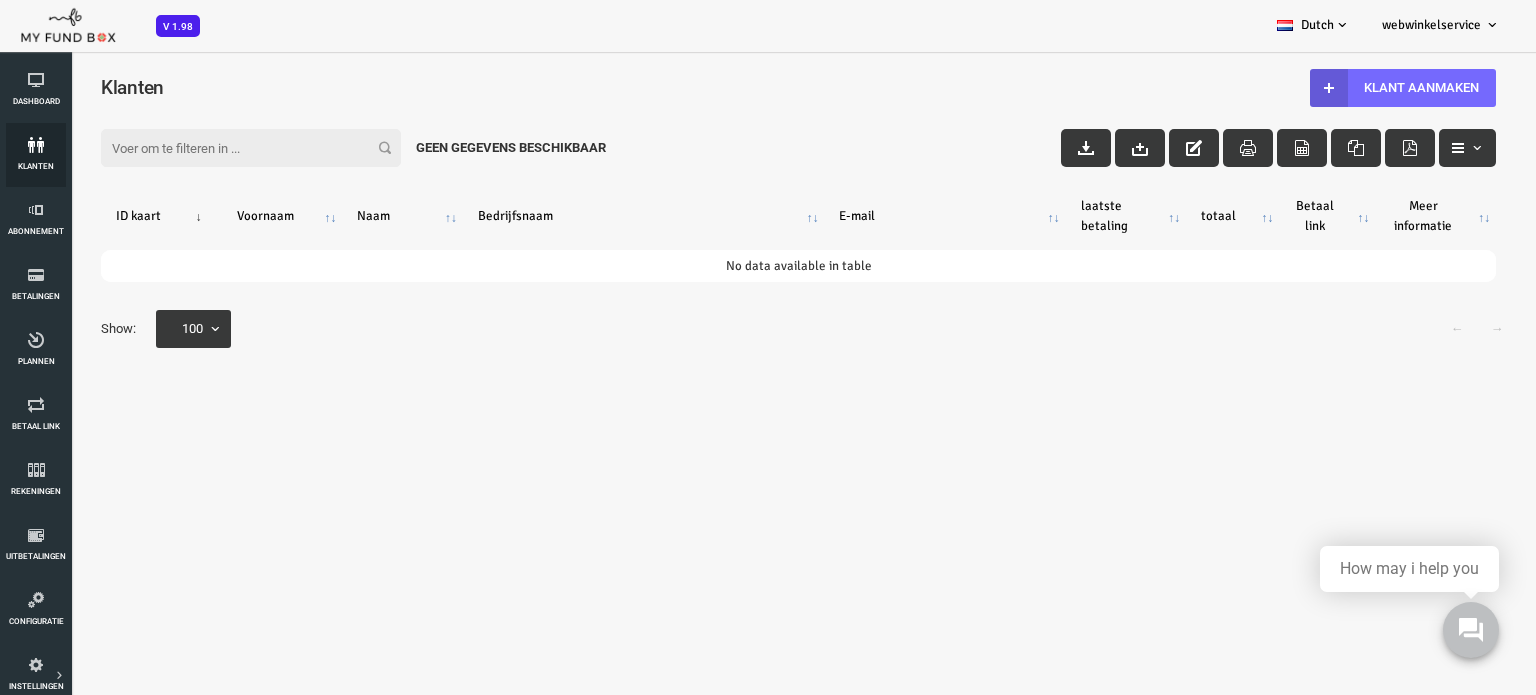 scroll, scrollTop: 0, scrollLeft: 0, axis: both 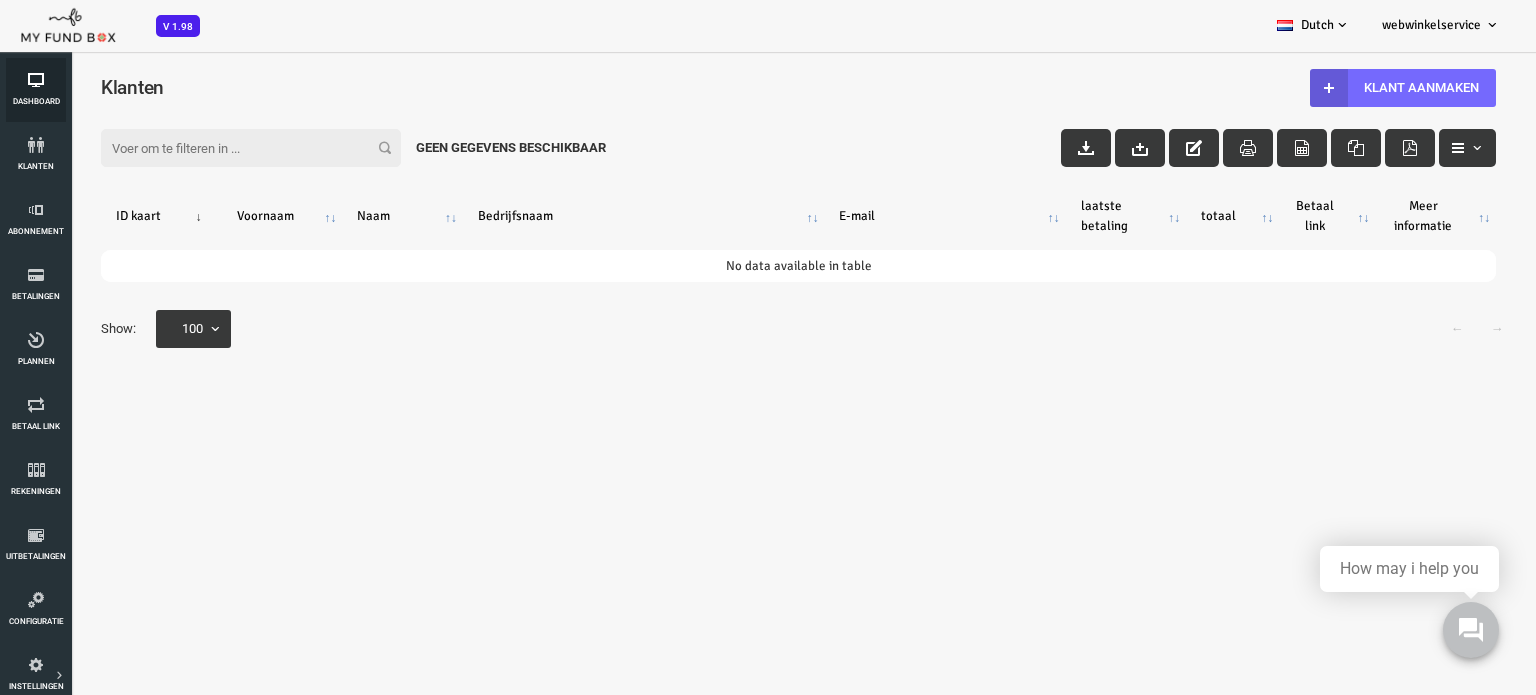 click at bounding box center (36, 80) 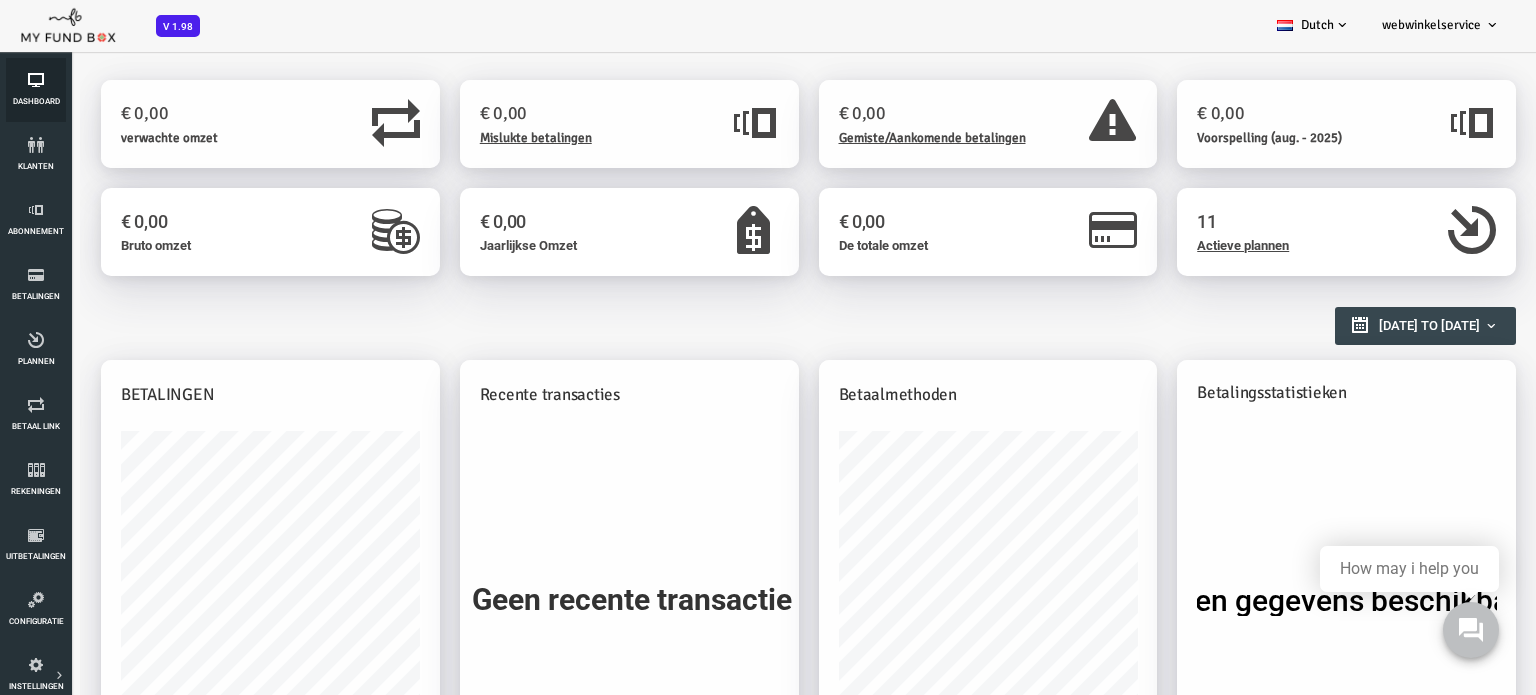 scroll, scrollTop: 0, scrollLeft: 0, axis: both 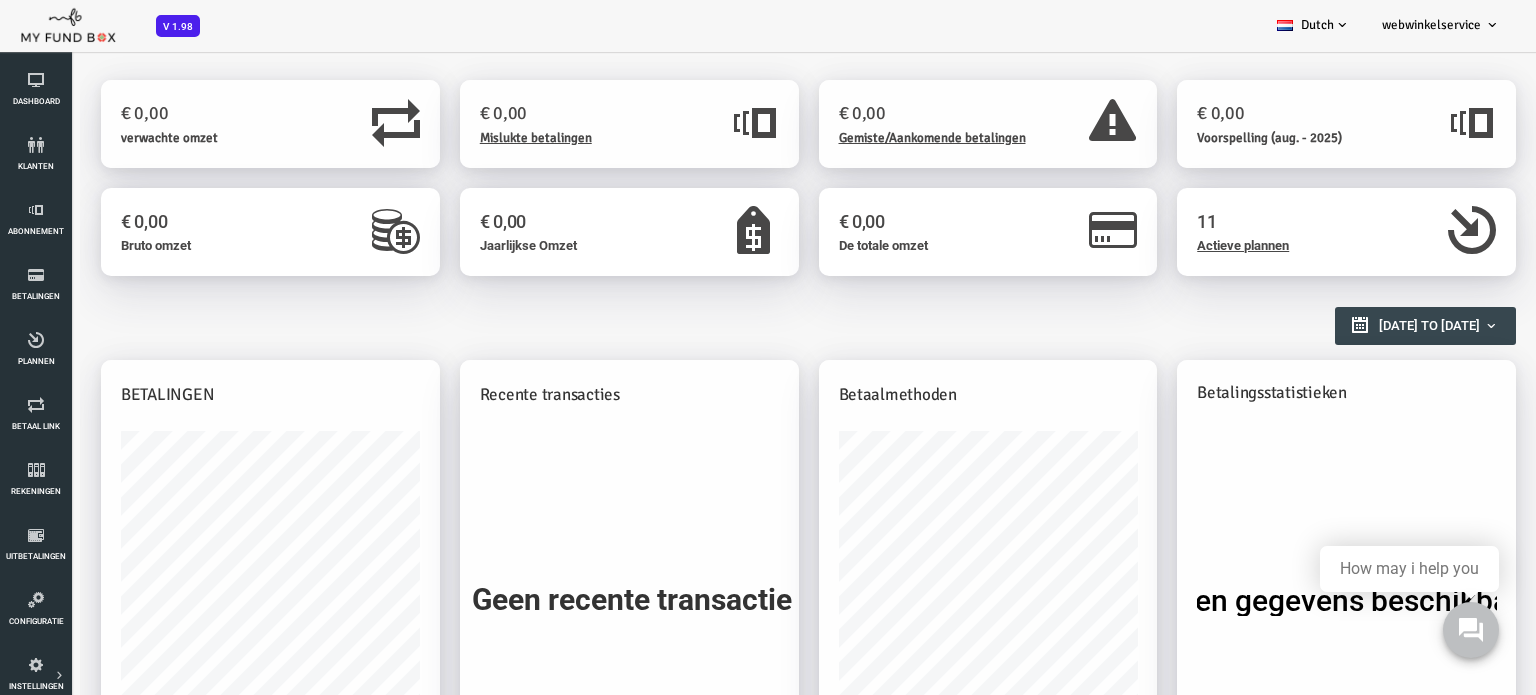 click on "Actieve plannen" at bounding box center [1182, 245] 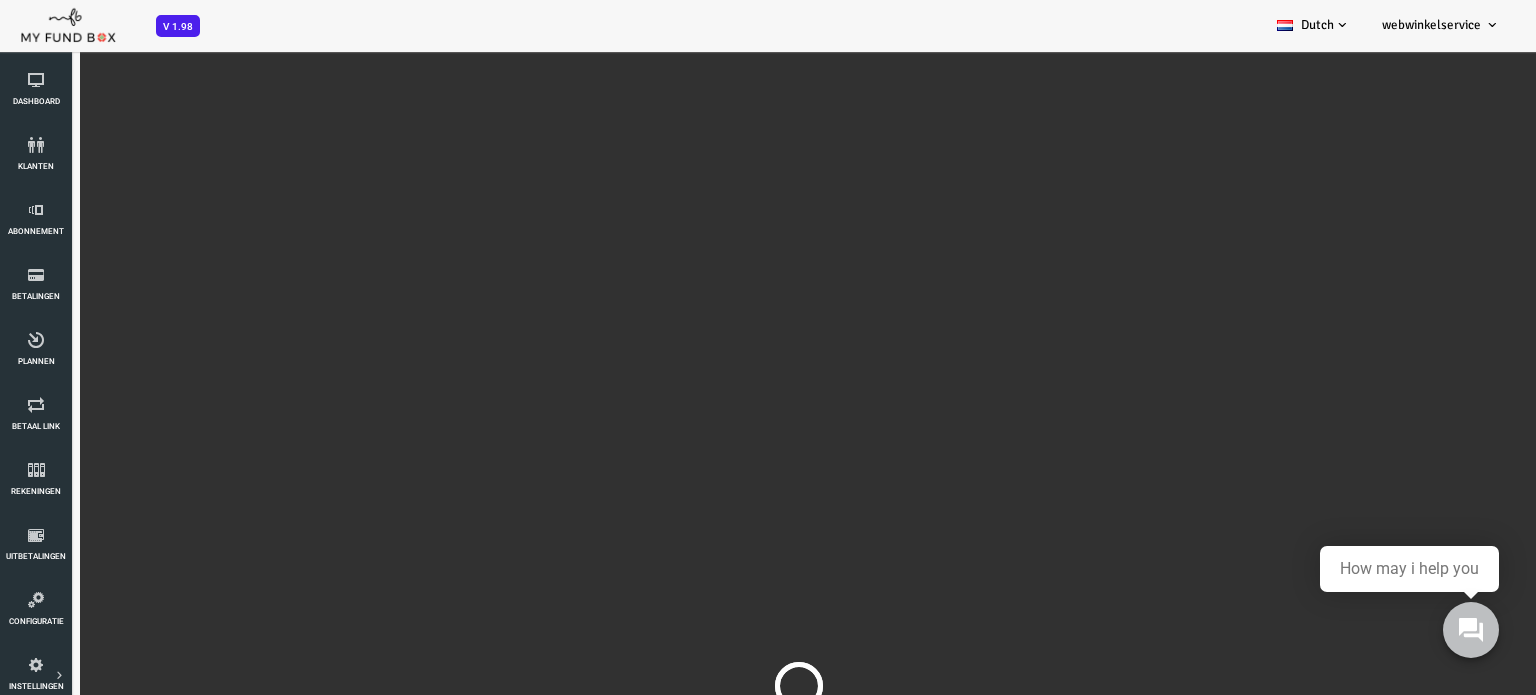 scroll, scrollTop: 0, scrollLeft: 0, axis: both 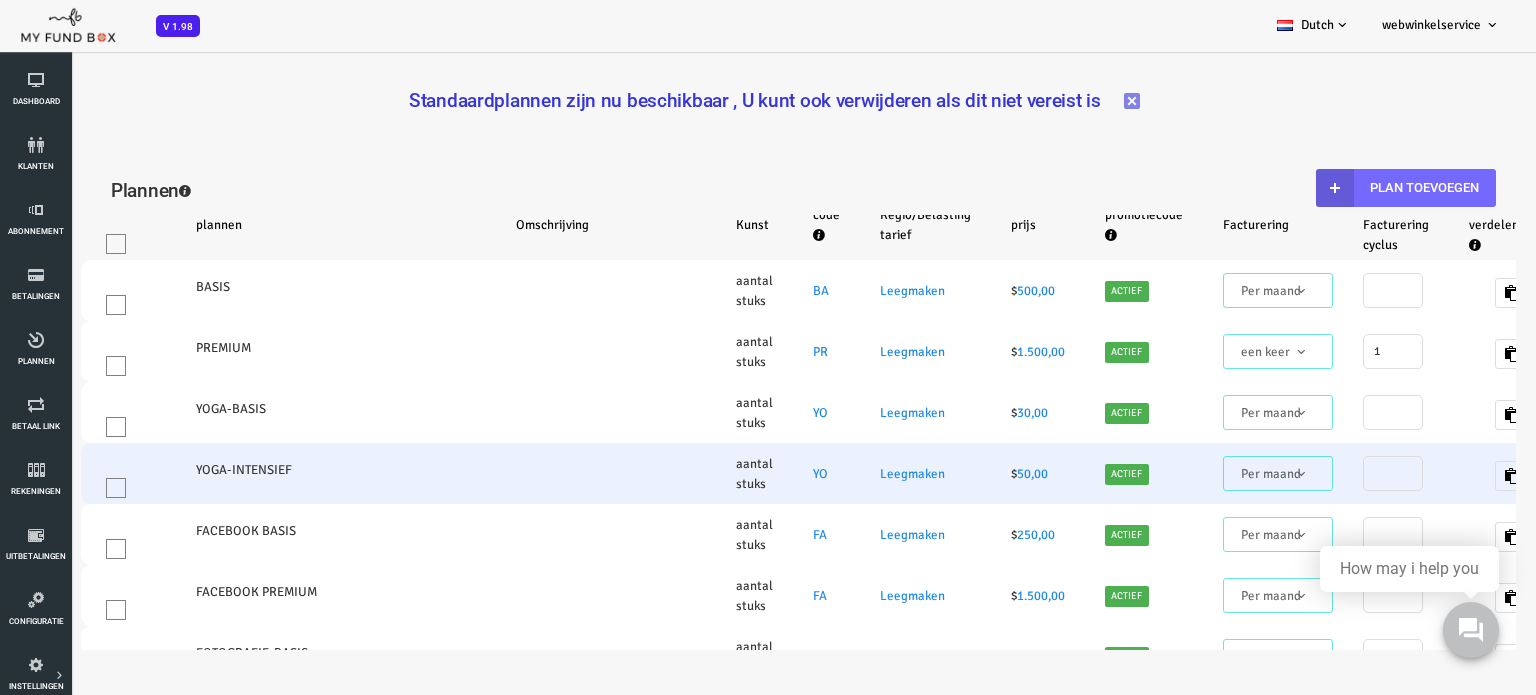 select on "100" 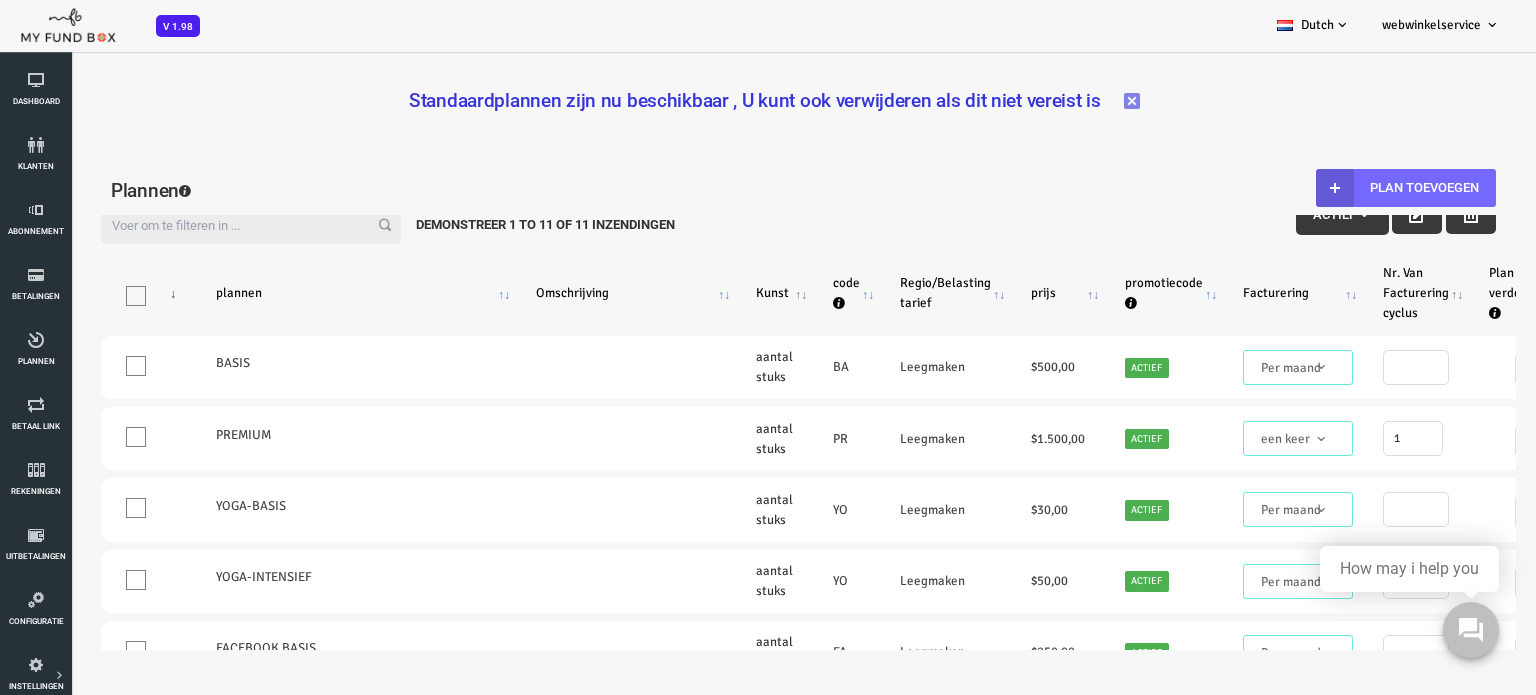scroll, scrollTop: 0, scrollLeft: 0, axis: both 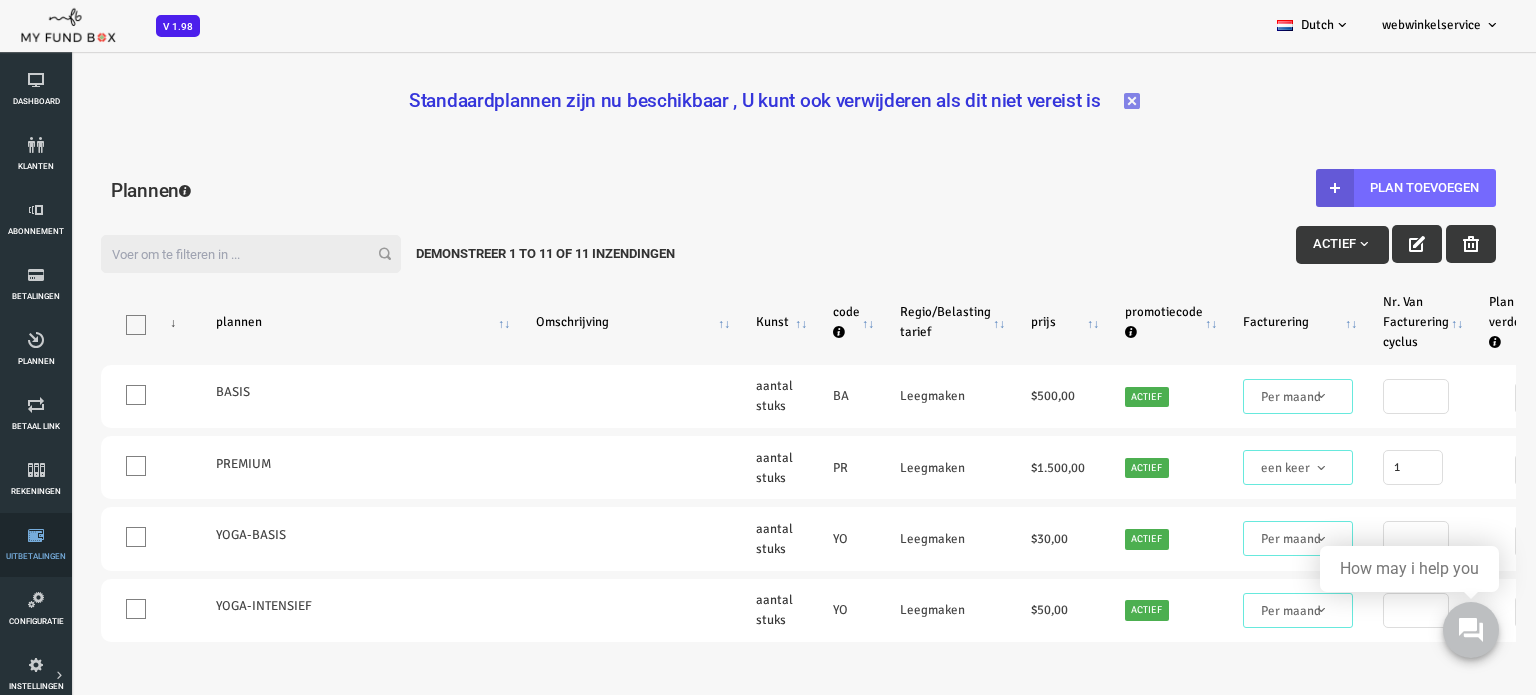 click on "Uitbetalingen" at bounding box center (36, 545) 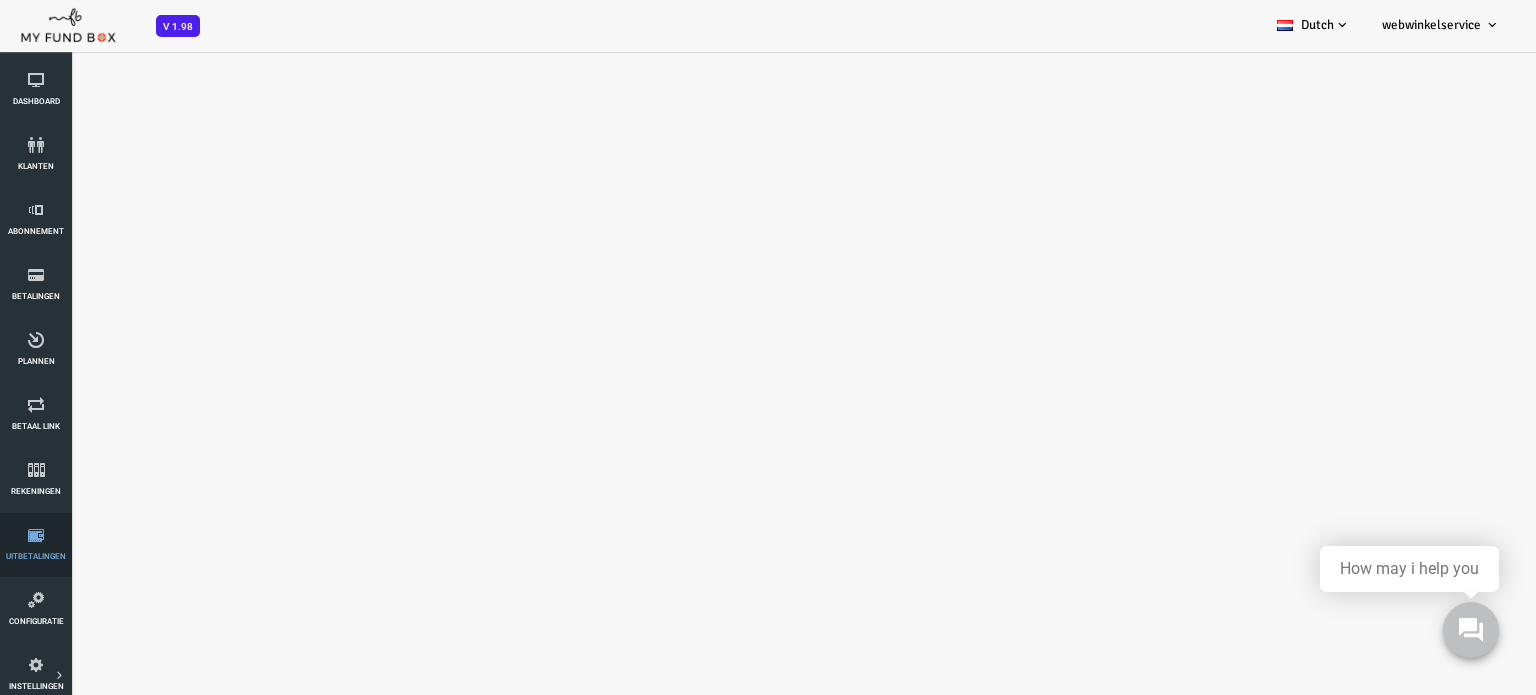 select on "100" 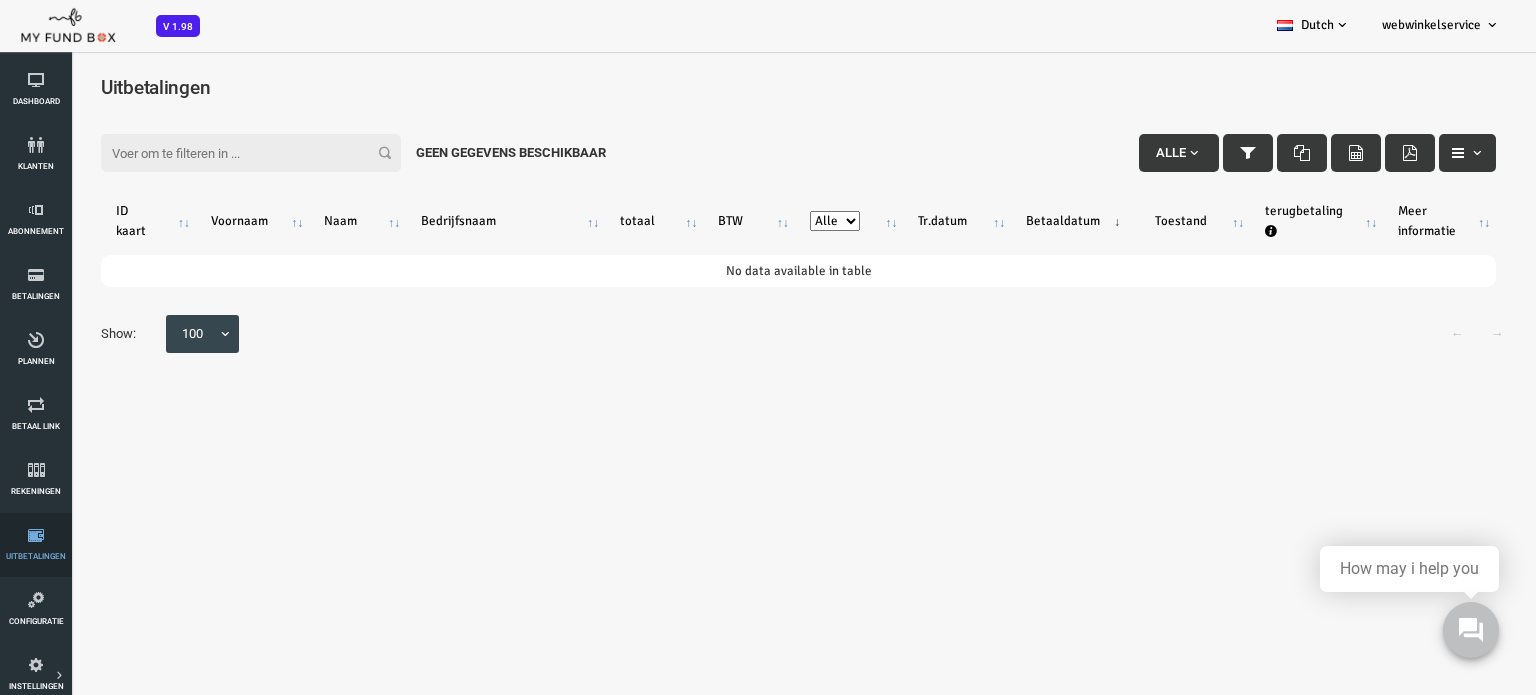 scroll, scrollTop: 0, scrollLeft: 0, axis: both 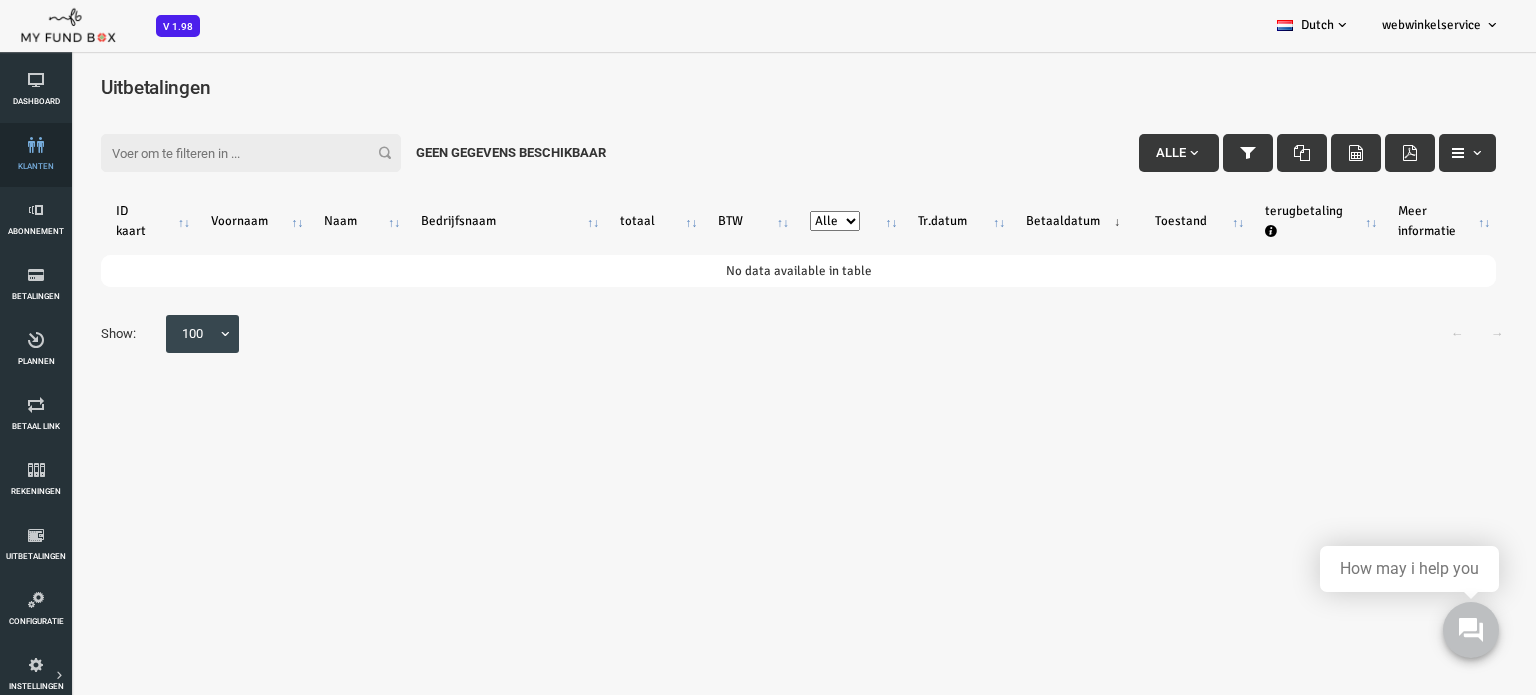 click at bounding box center [36, 145] 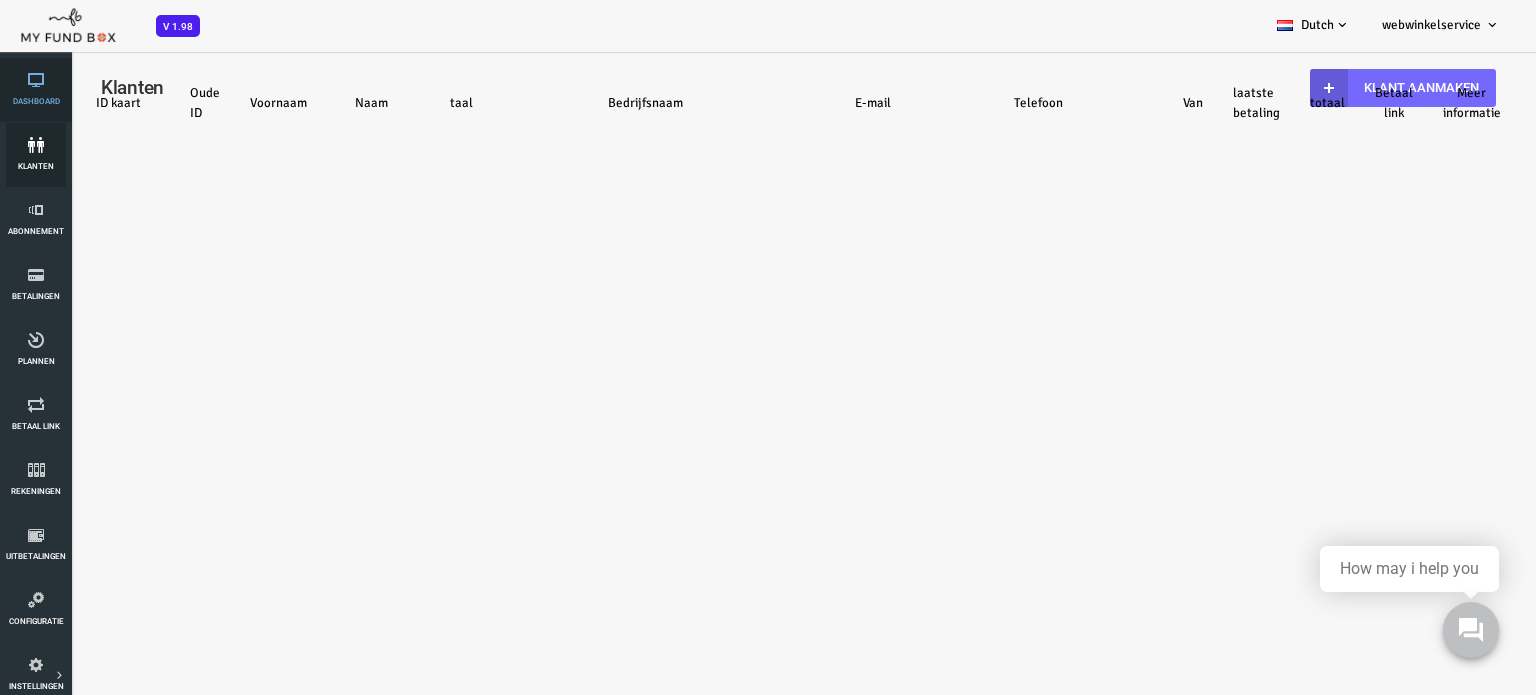 scroll, scrollTop: 0, scrollLeft: 0, axis: both 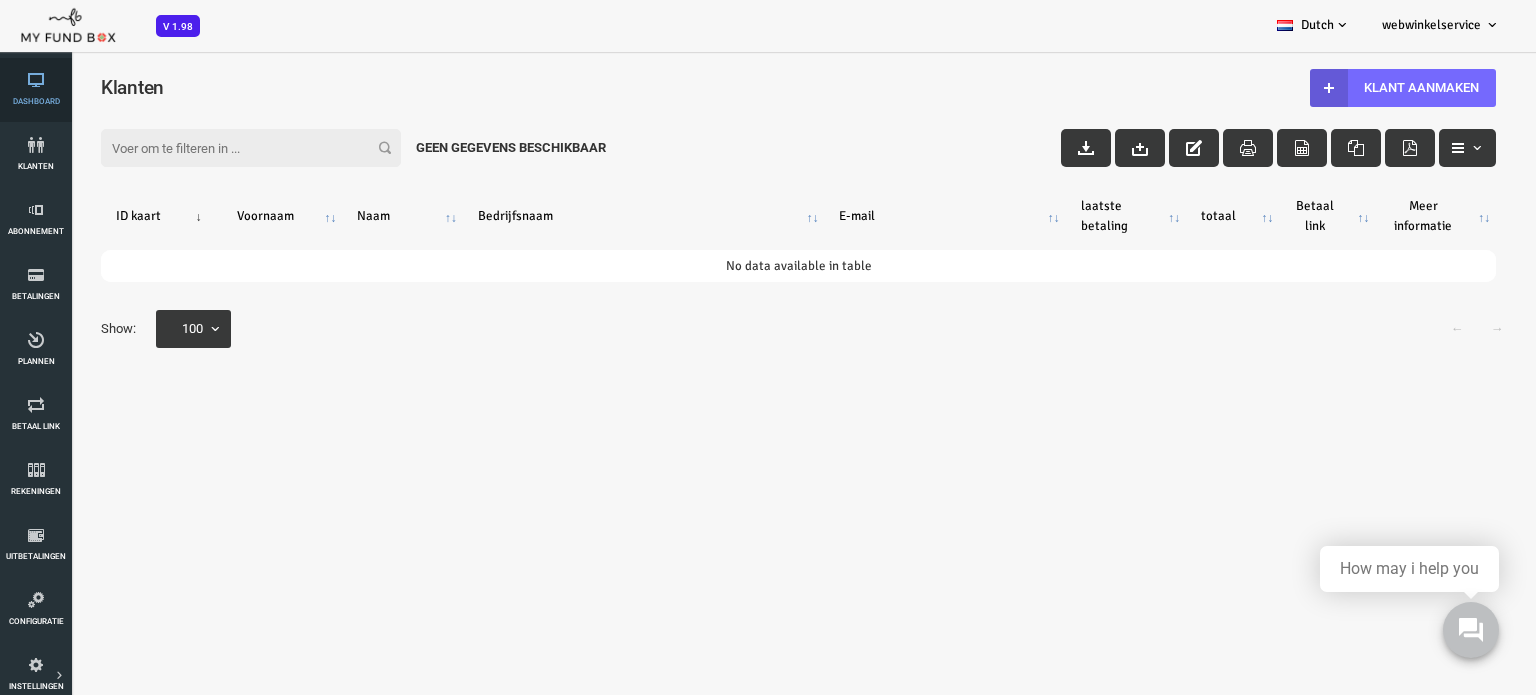 click on "Dashboard" at bounding box center (36, 90) 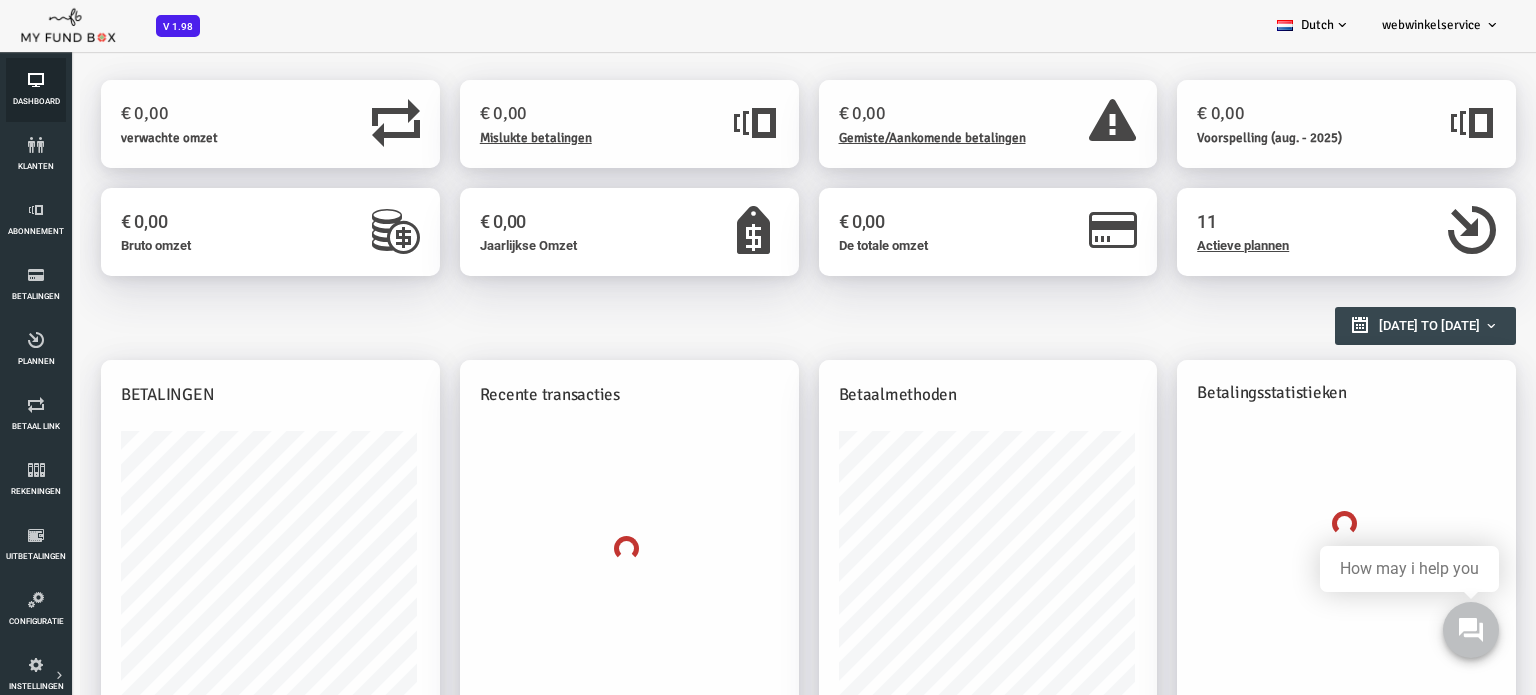 scroll, scrollTop: 0, scrollLeft: 0, axis: both 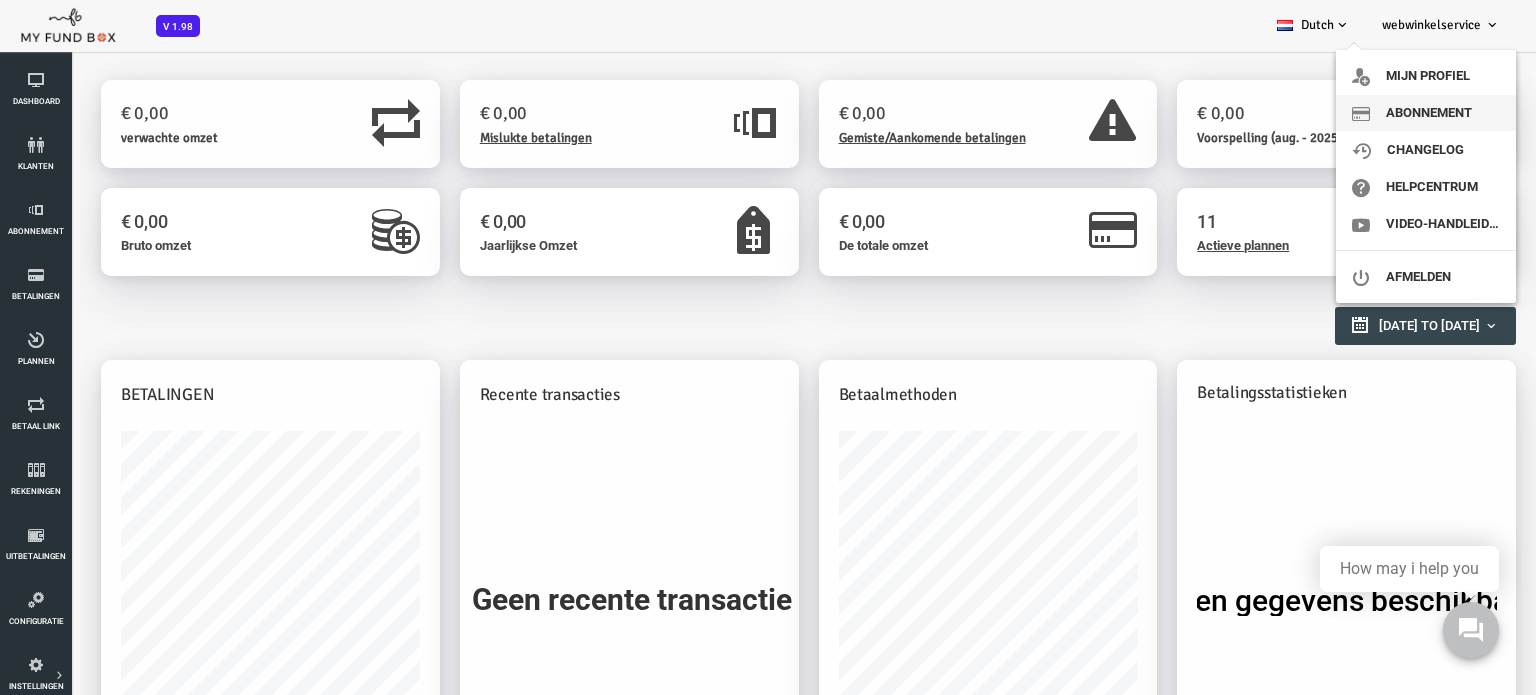 click on "abonnement" at bounding box center (1426, 113) 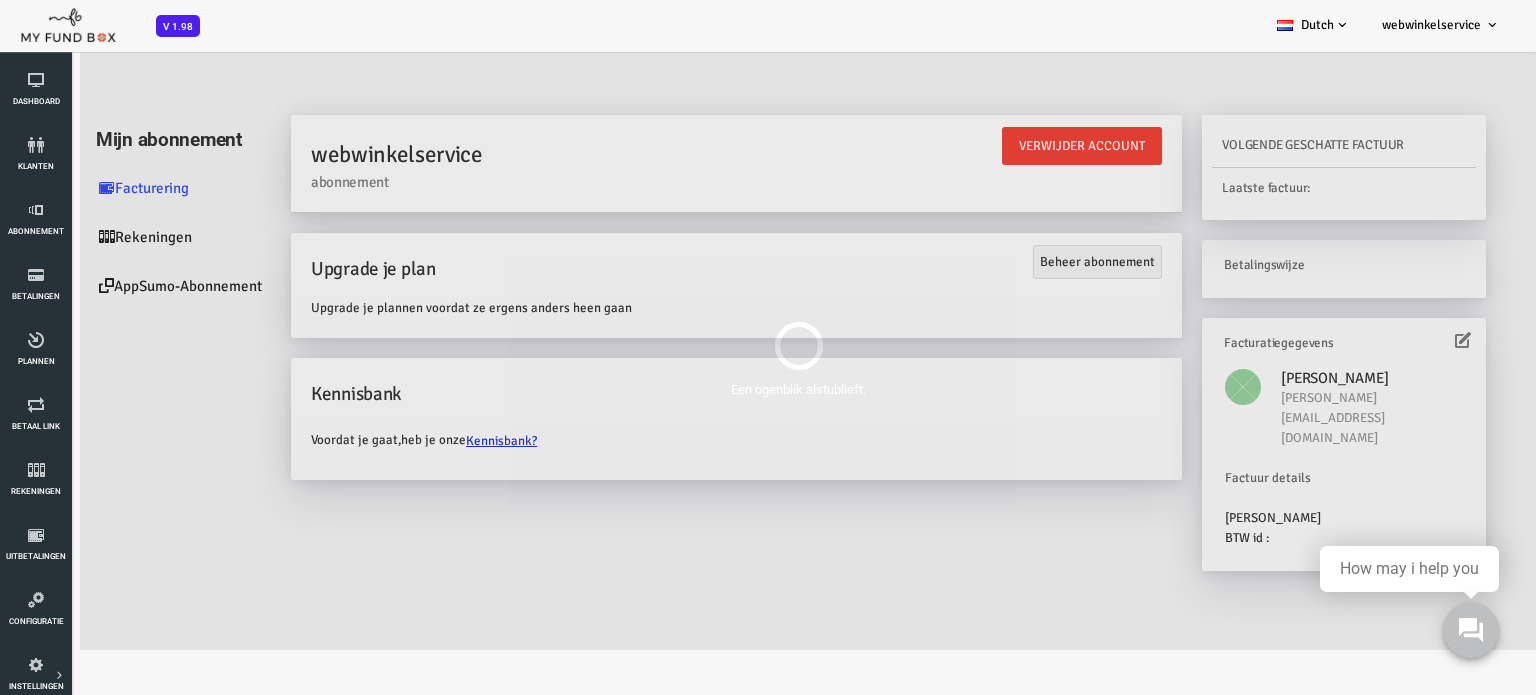 scroll, scrollTop: 0, scrollLeft: 0, axis: both 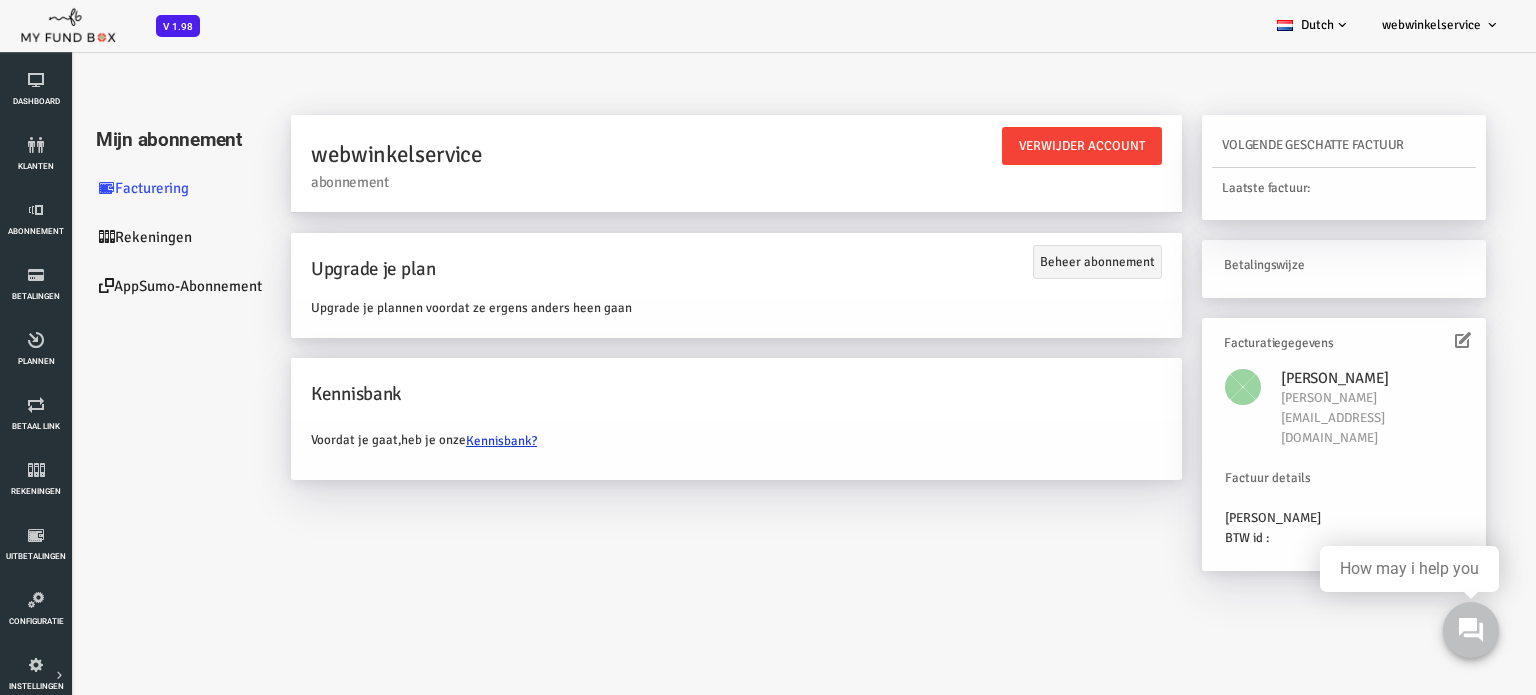 click on "AppSumo-abonnement" at bounding box center [120, 286] 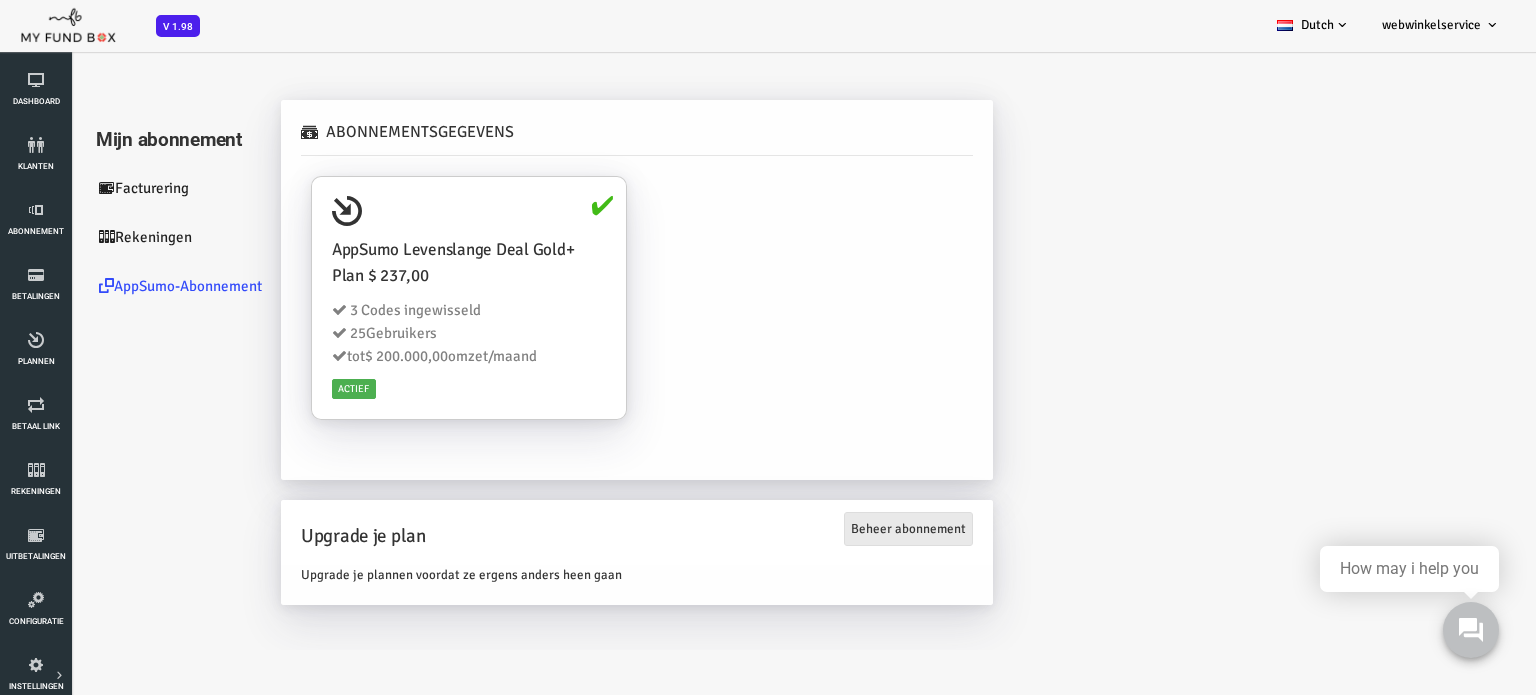 click on "Beheer abonnement" at bounding box center [847, 529] 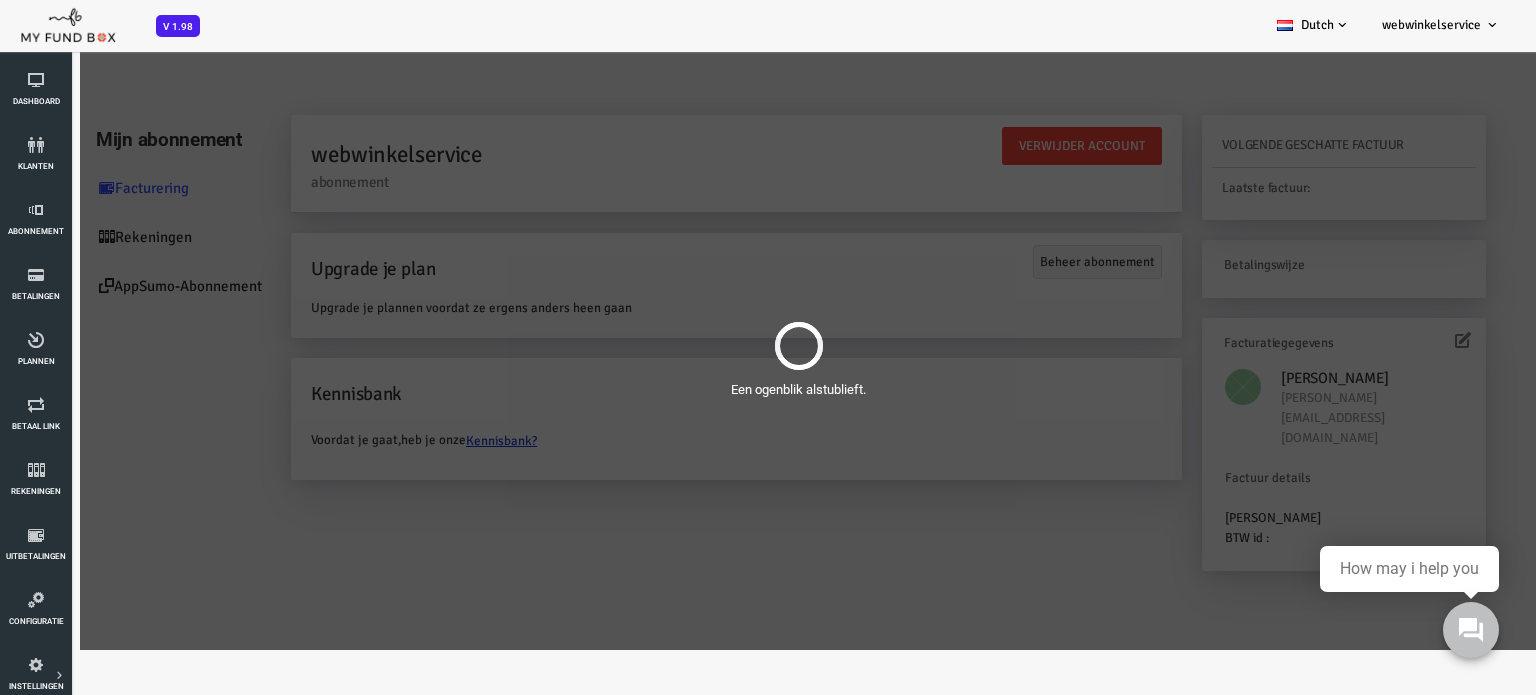 scroll, scrollTop: 0, scrollLeft: 0, axis: both 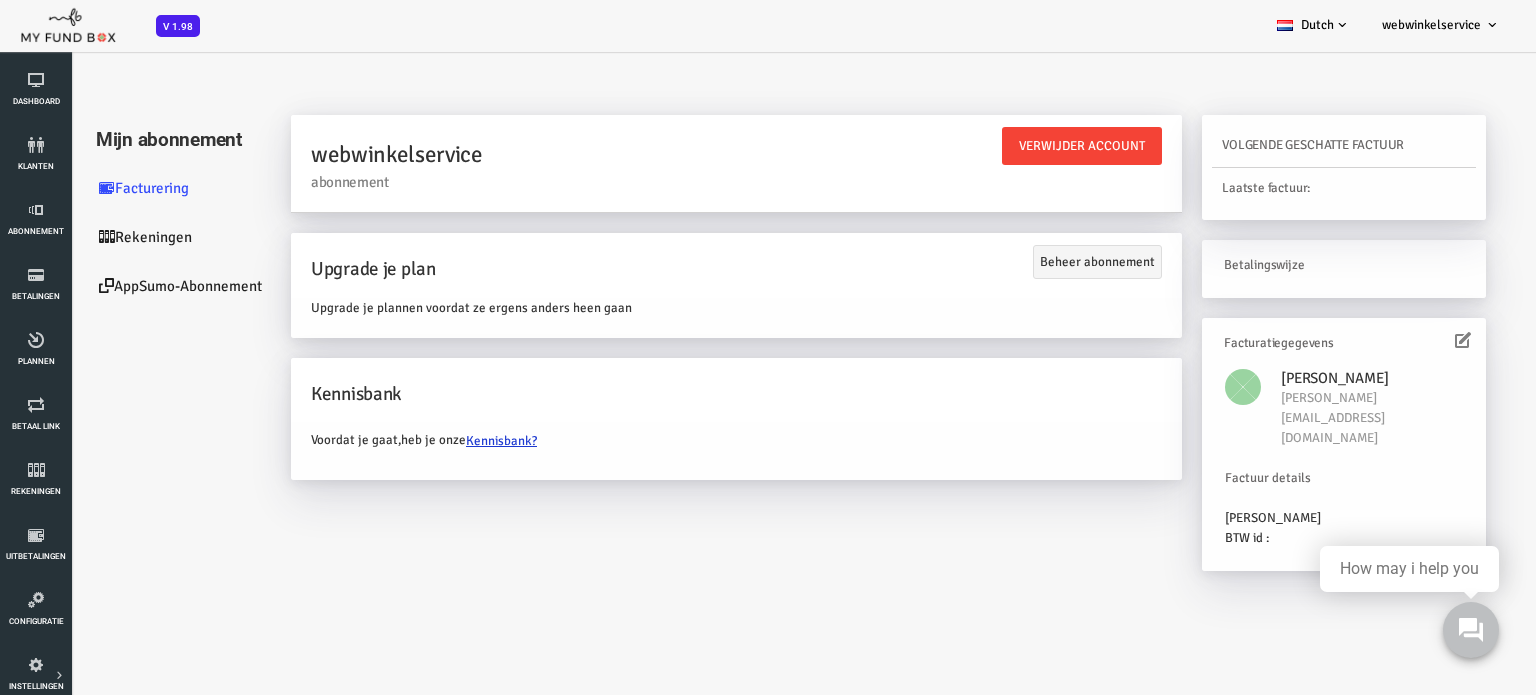 click on "rekeningen" at bounding box center (120, 237) 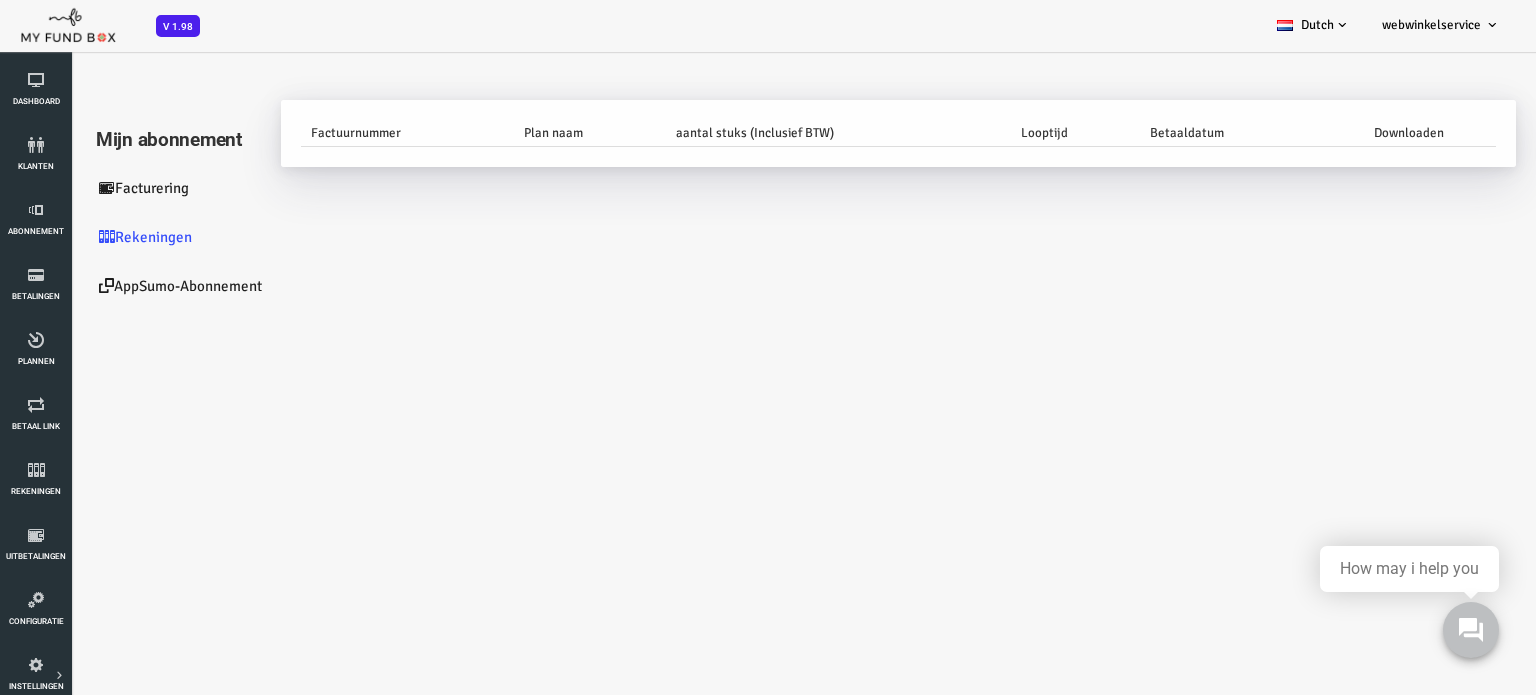 click on "AppSumo-abonnement" at bounding box center (120, 286) 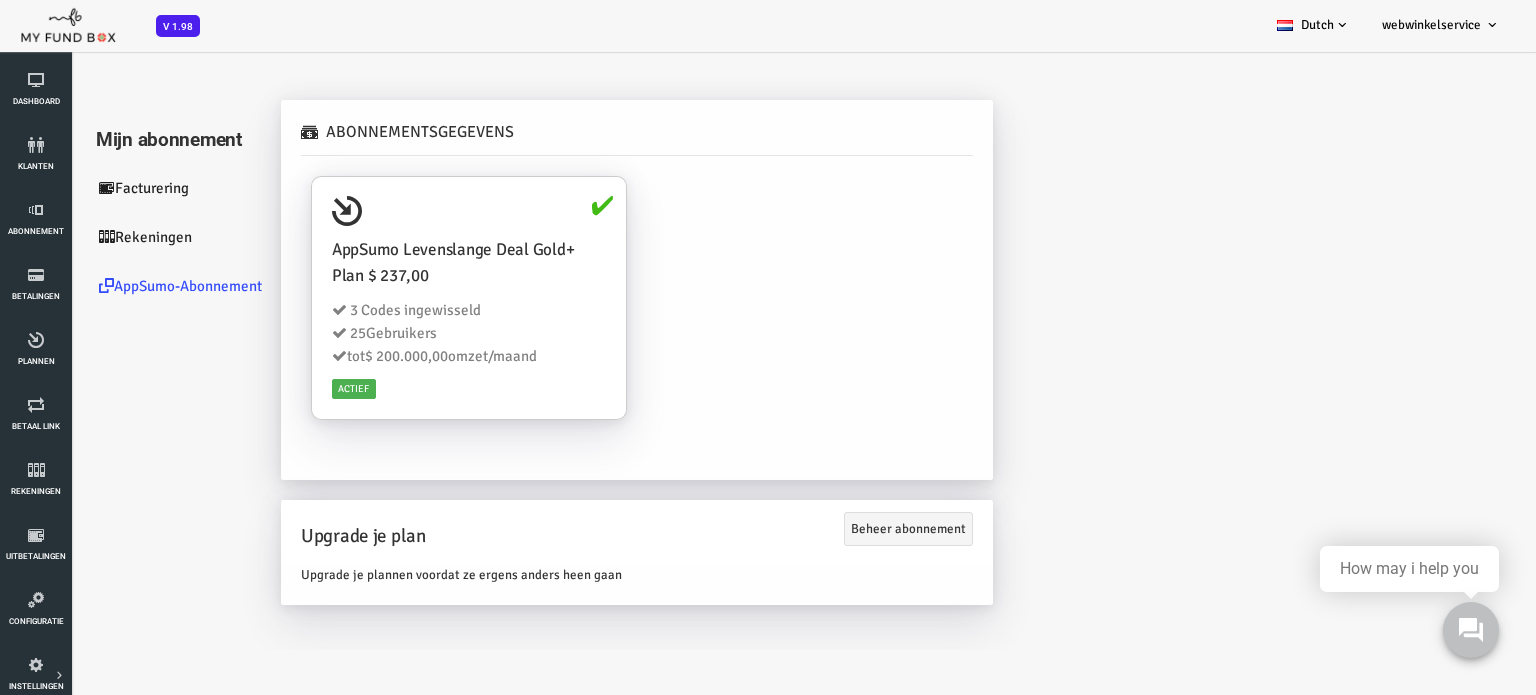 click on "Facturering" at bounding box center (120, 188) 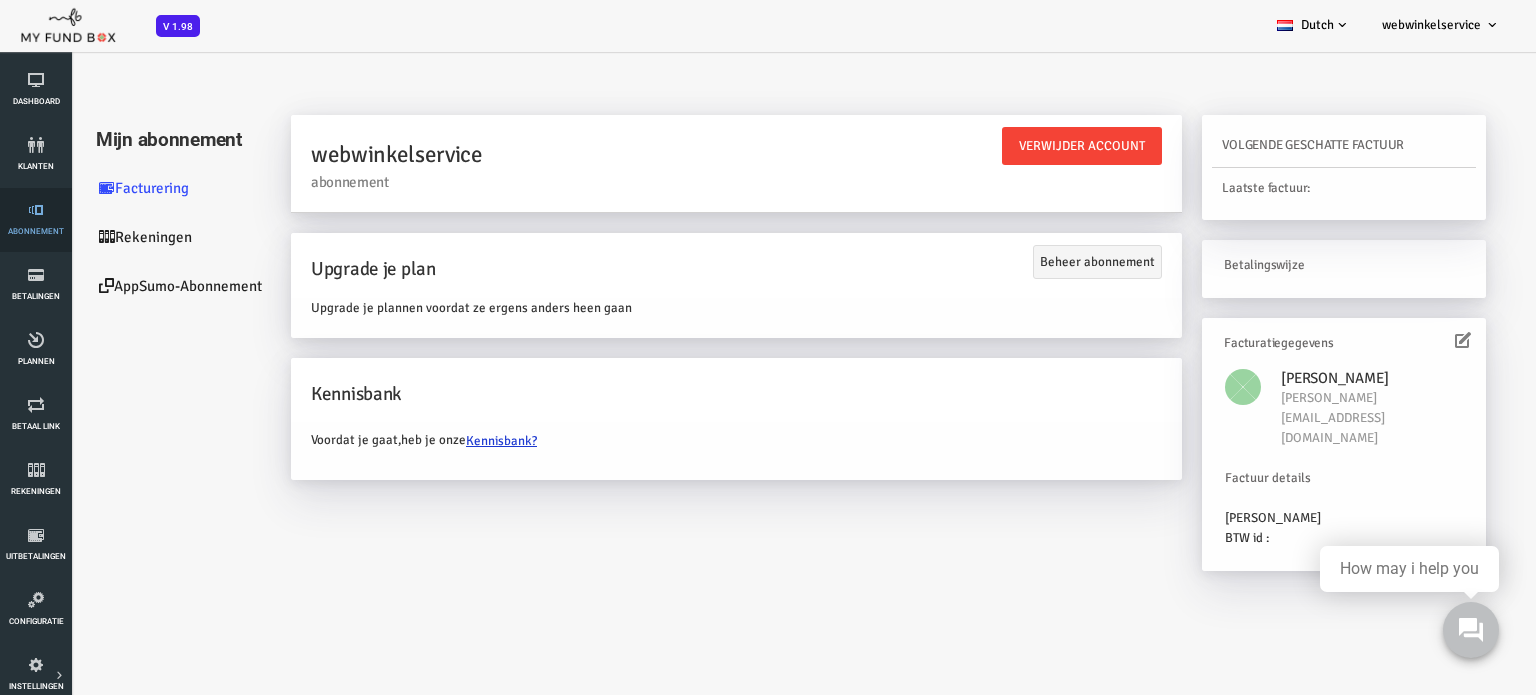 click at bounding box center (36, 210) 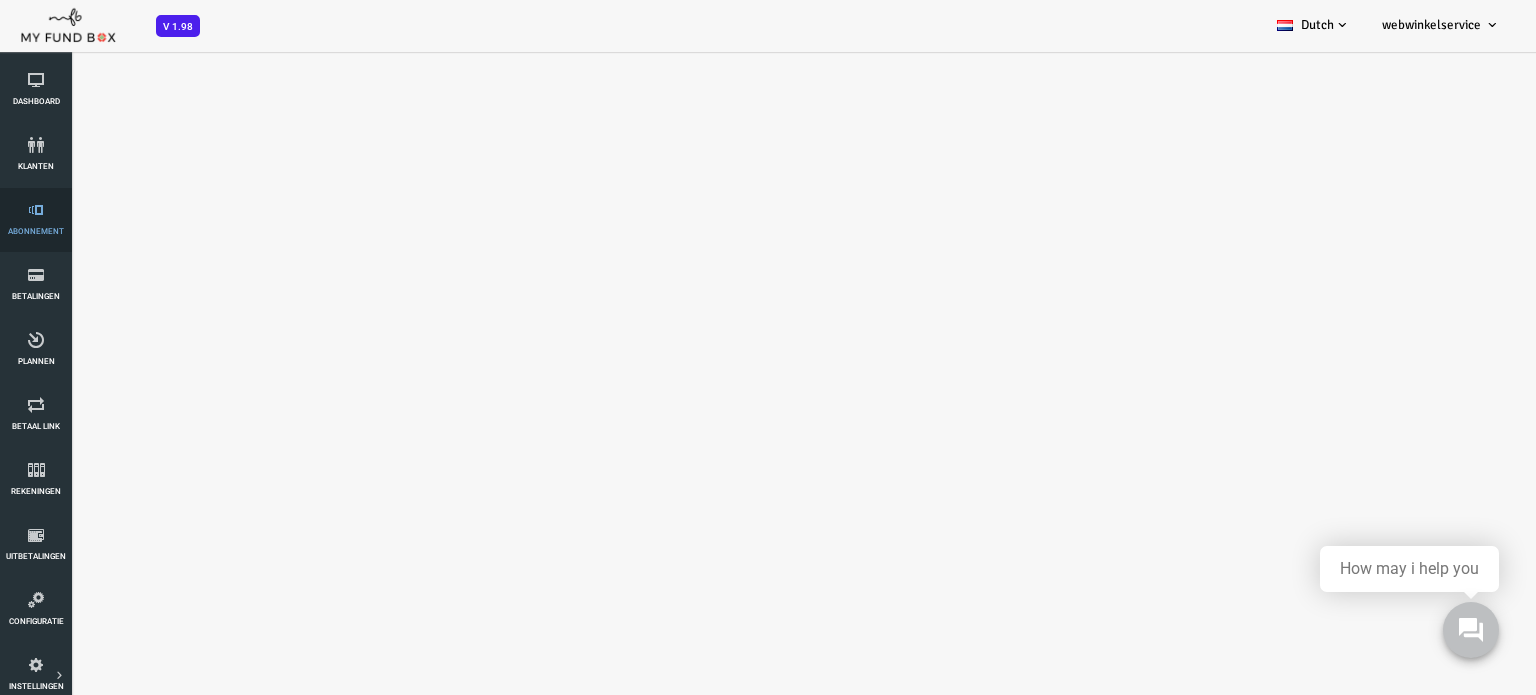 select on "100" 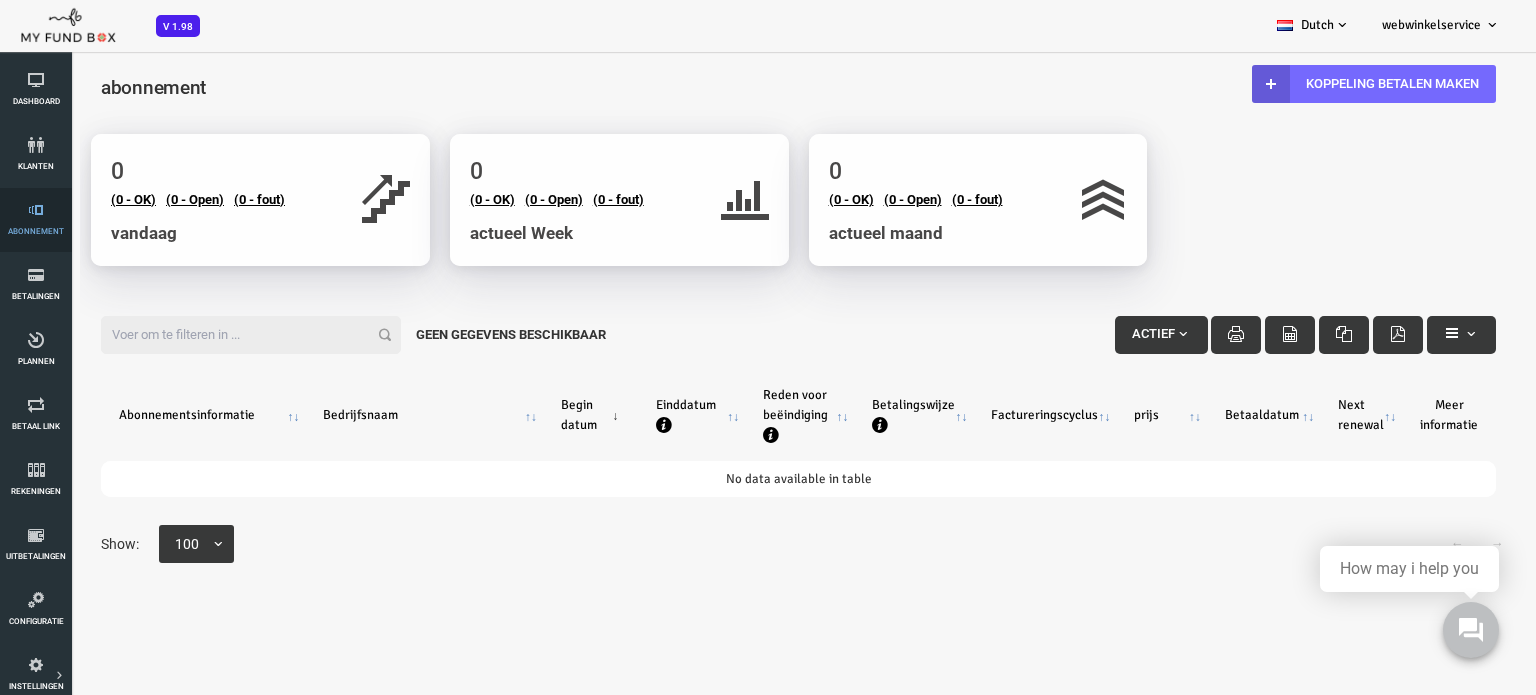 scroll, scrollTop: 0, scrollLeft: 0, axis: both 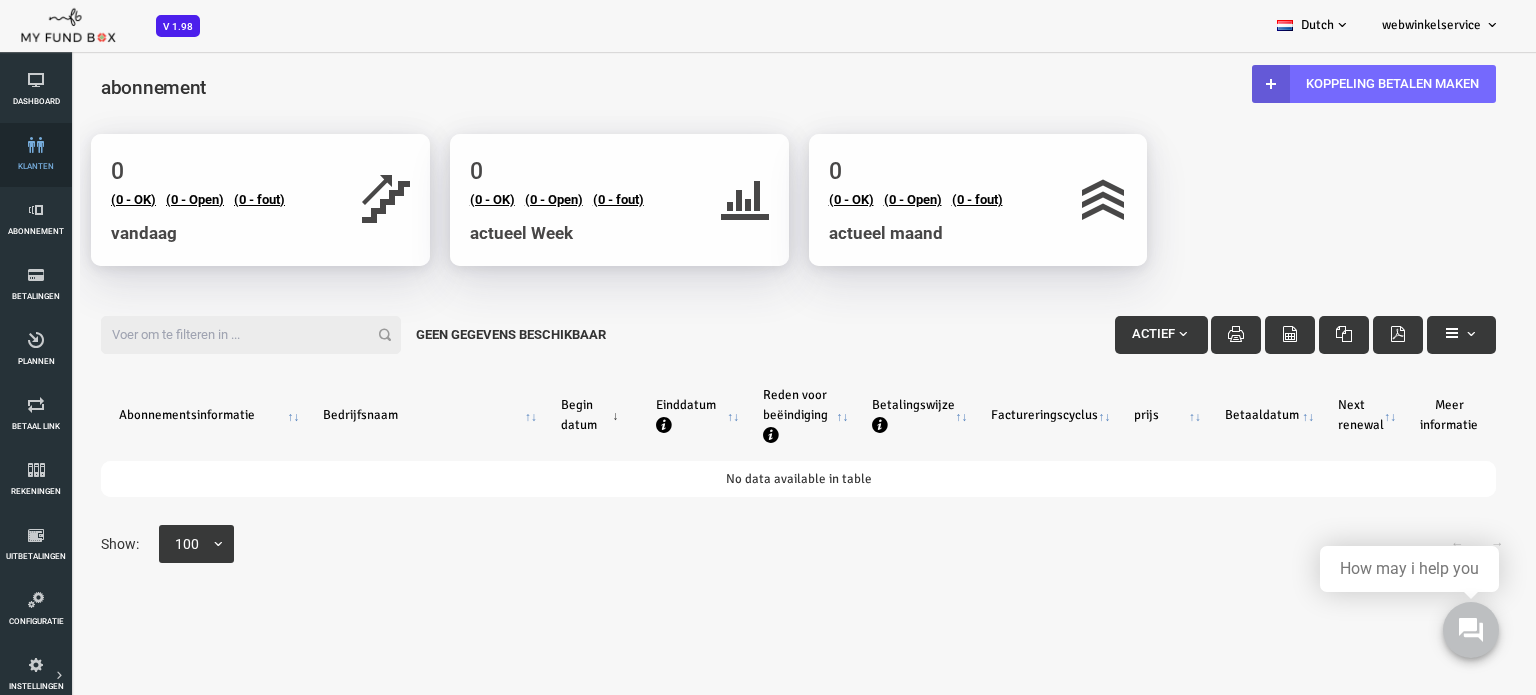 click on "Klanten" at bounding box center [36, 155] 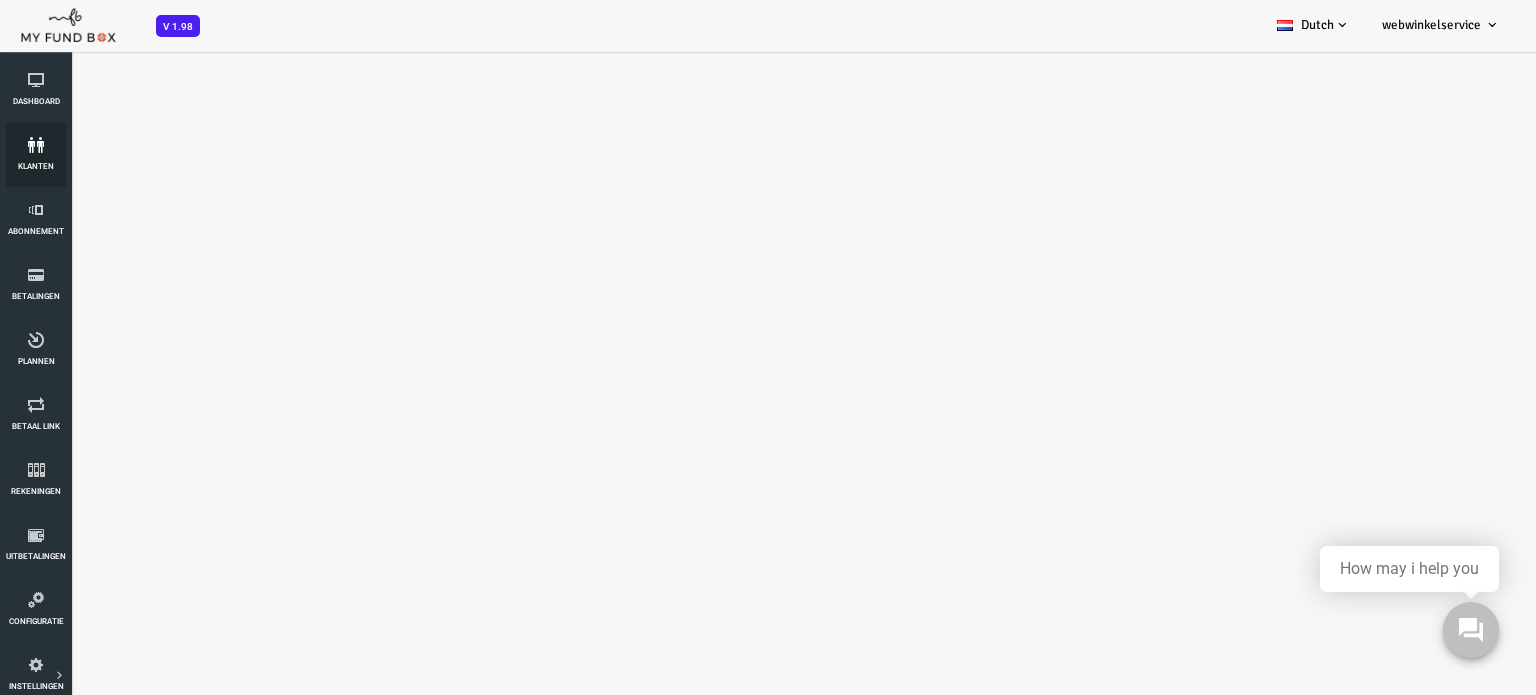 select on "100" 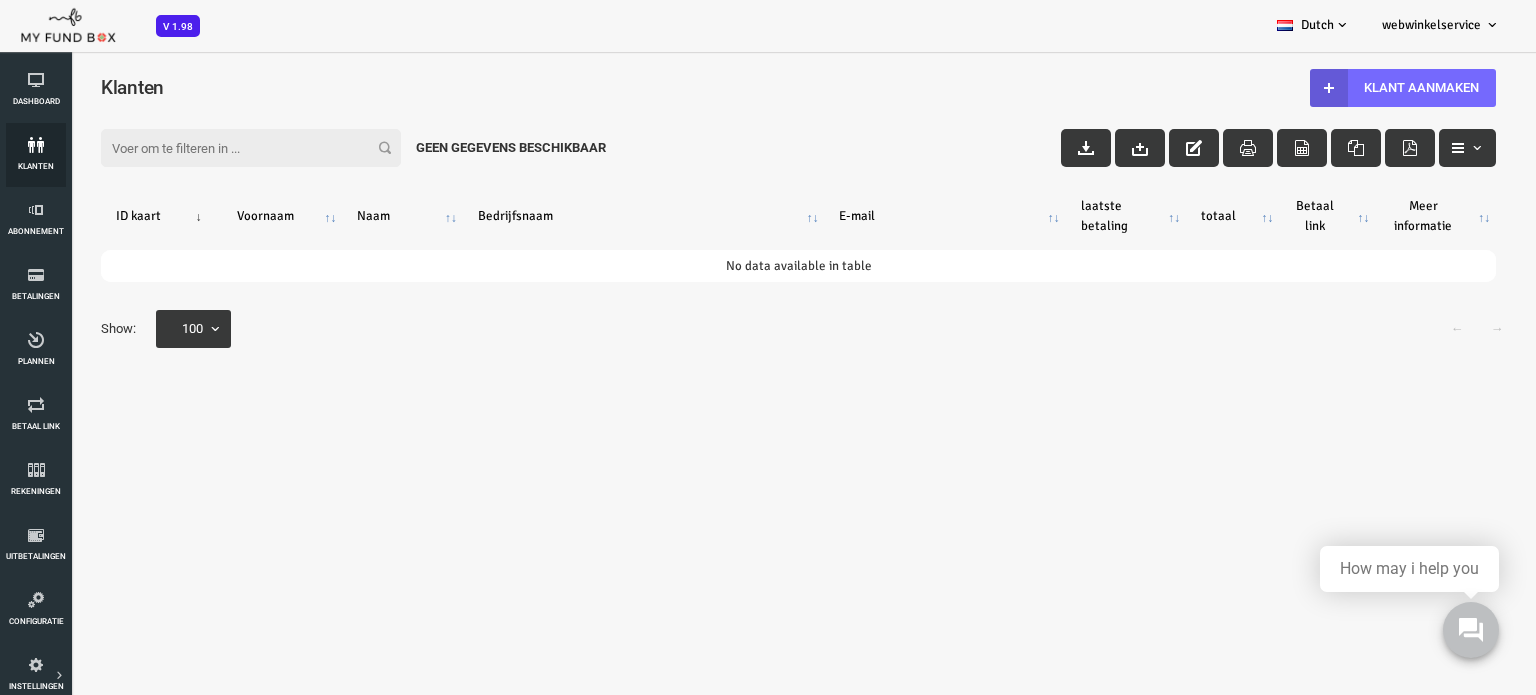 scroll, scrollTop: 0, scrollLeft: 0, axis: both 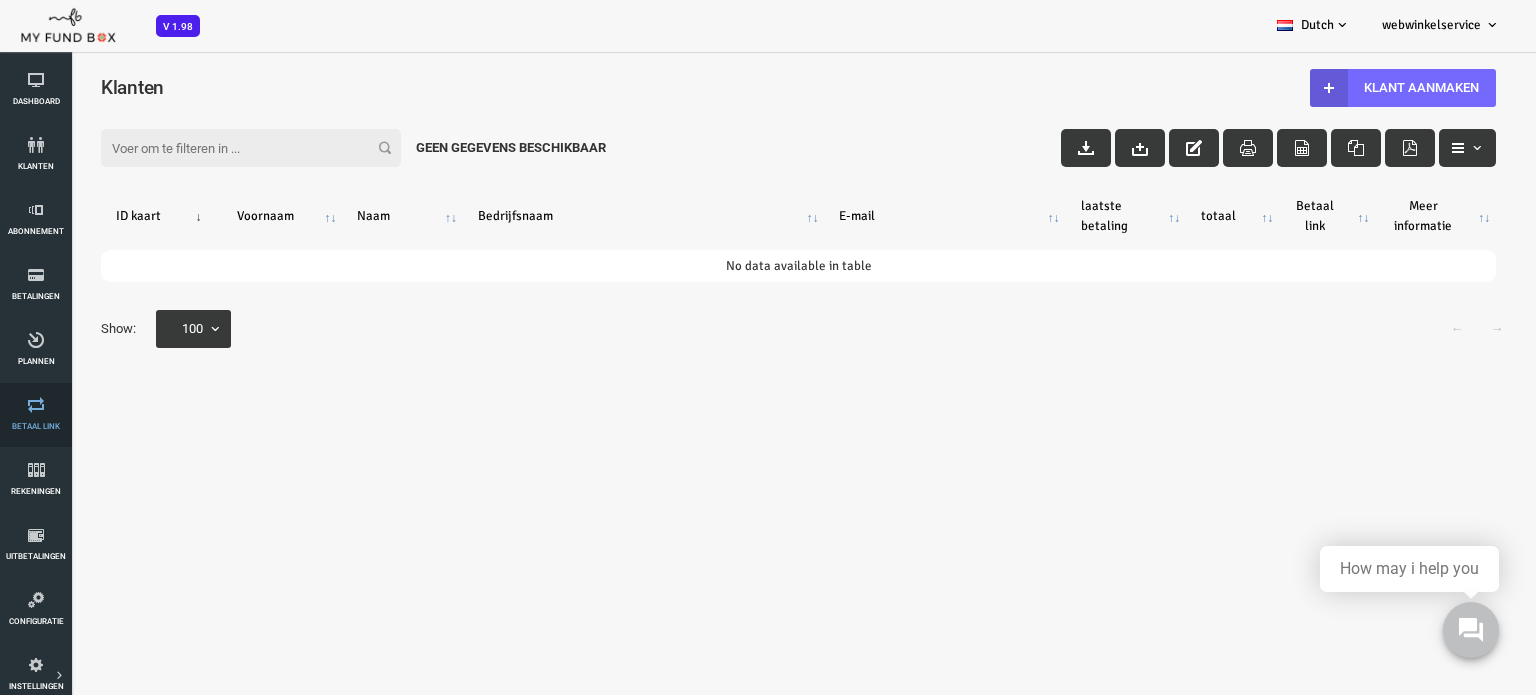 click at bounding box center [36, 405] 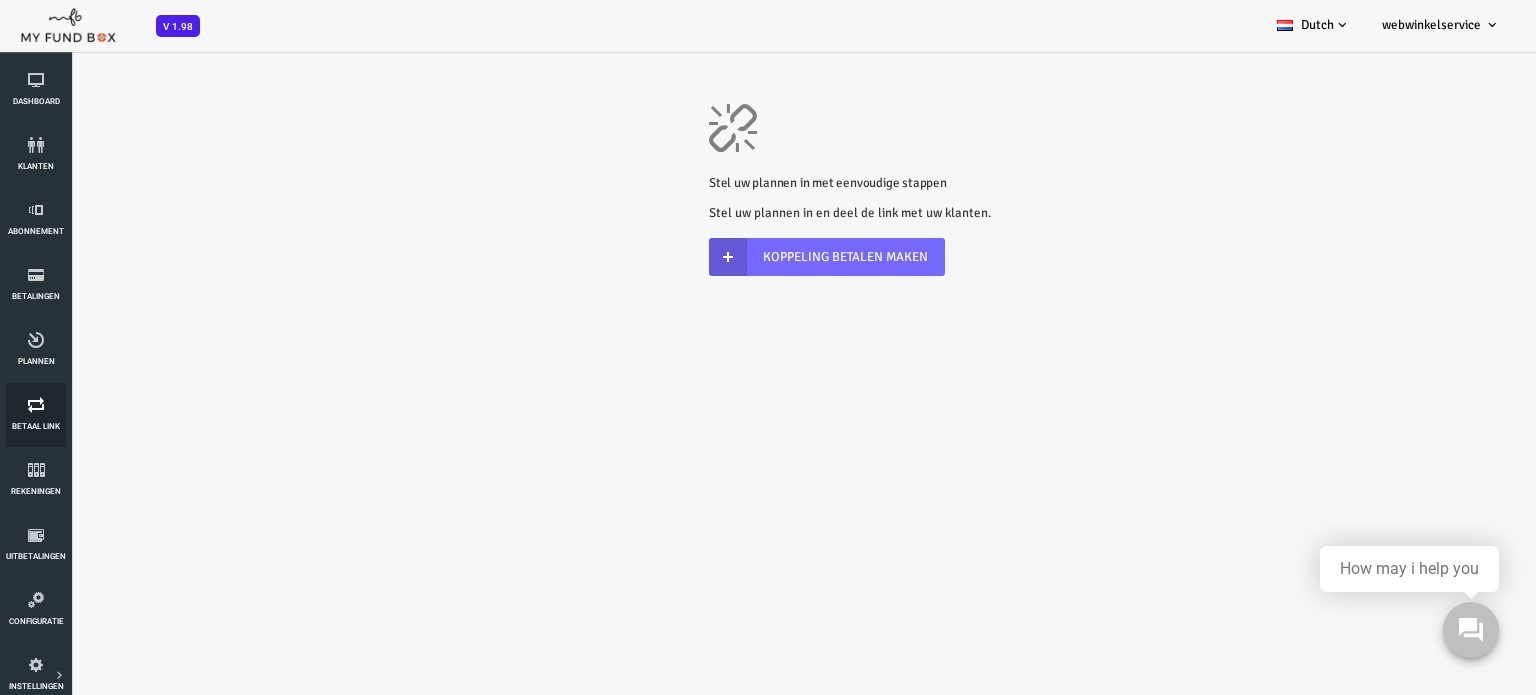 scroll, scrollTop: 0, scrollLeft: 0, axis: both 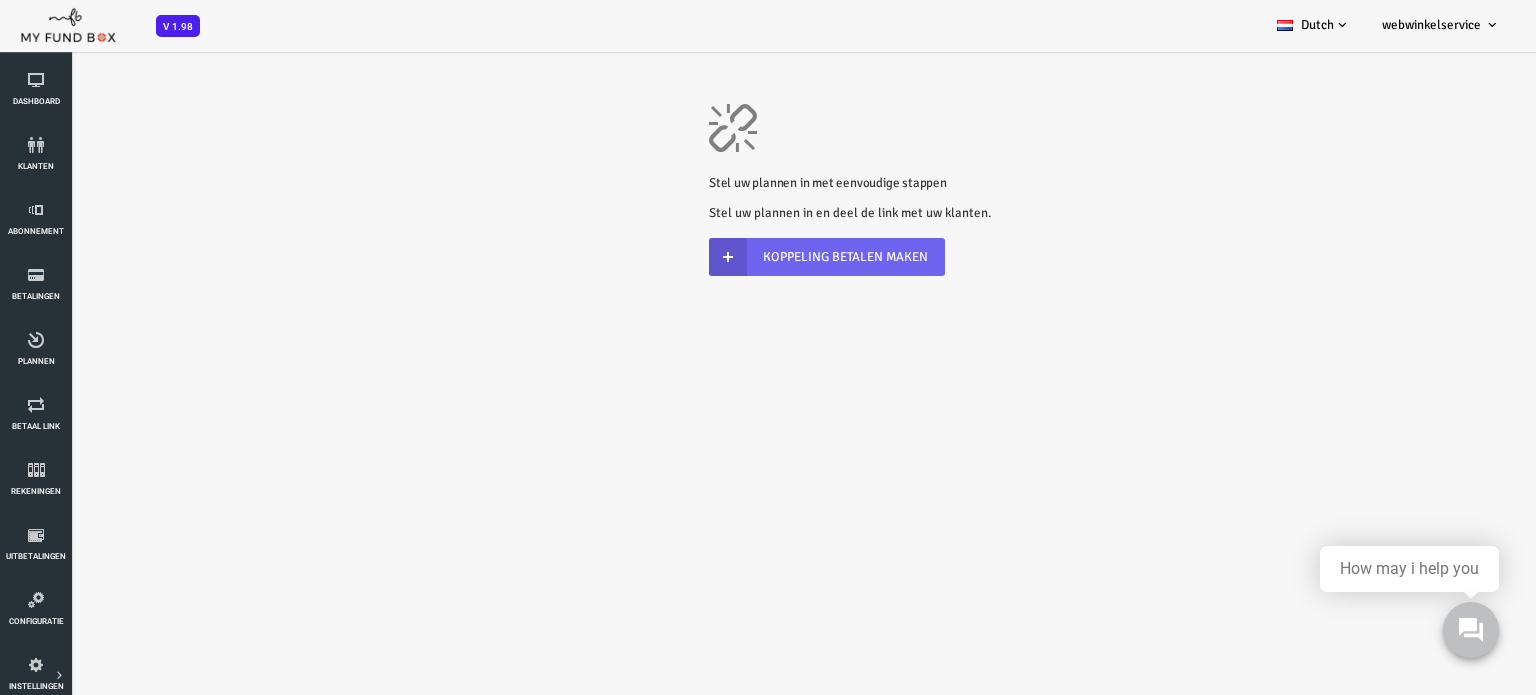 click on "Koppeling betalen maken" at bounding box center (766, 257) 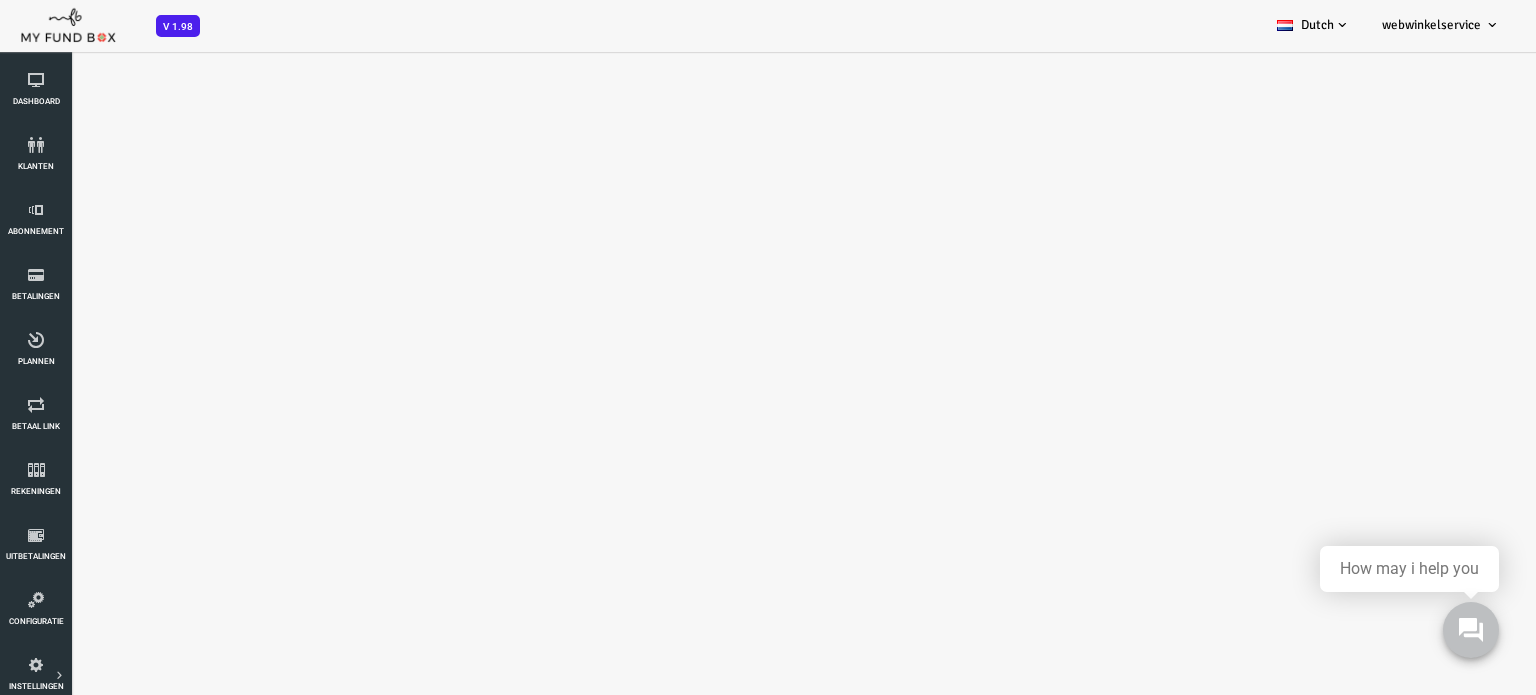 scroll, scrollTop: 0, scrollLeft: 0, axis: both 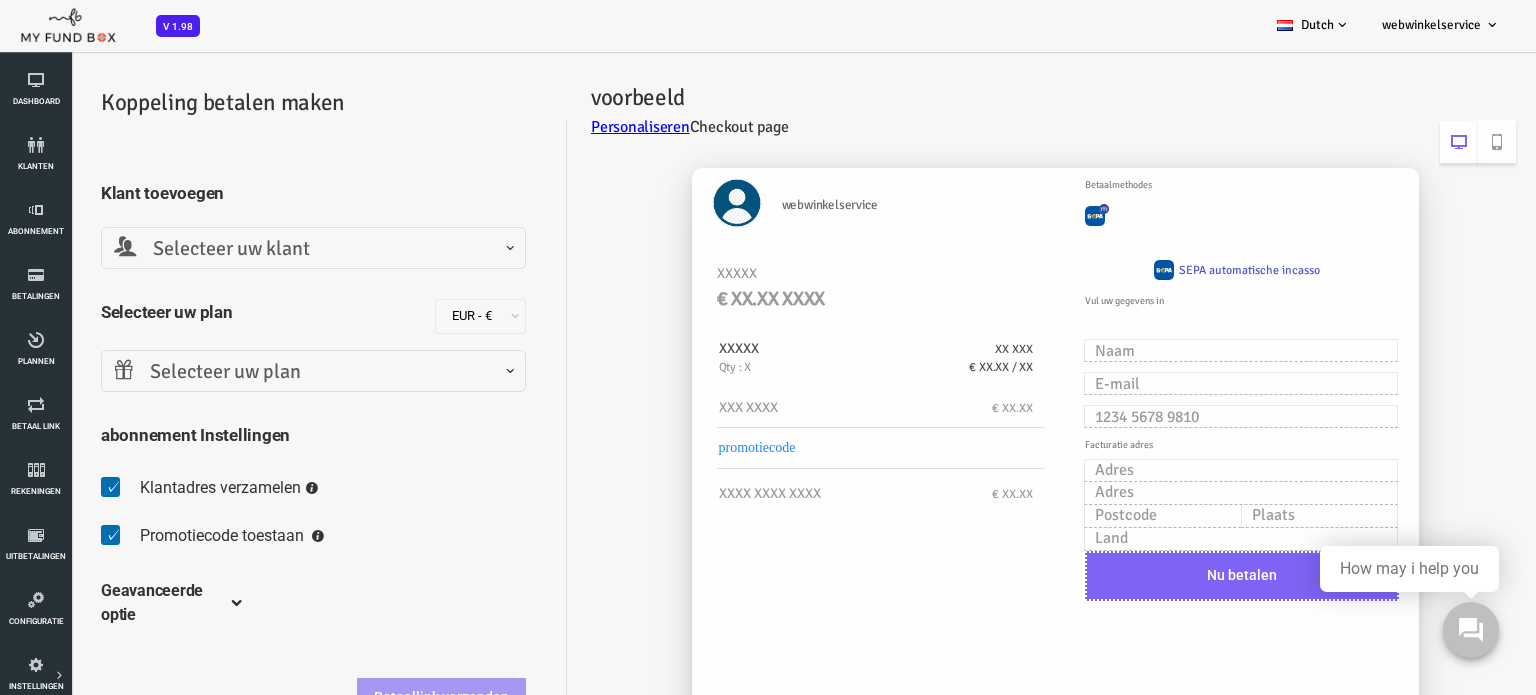 click on "Selecteer uw klant" at bounding box center [252, 249] 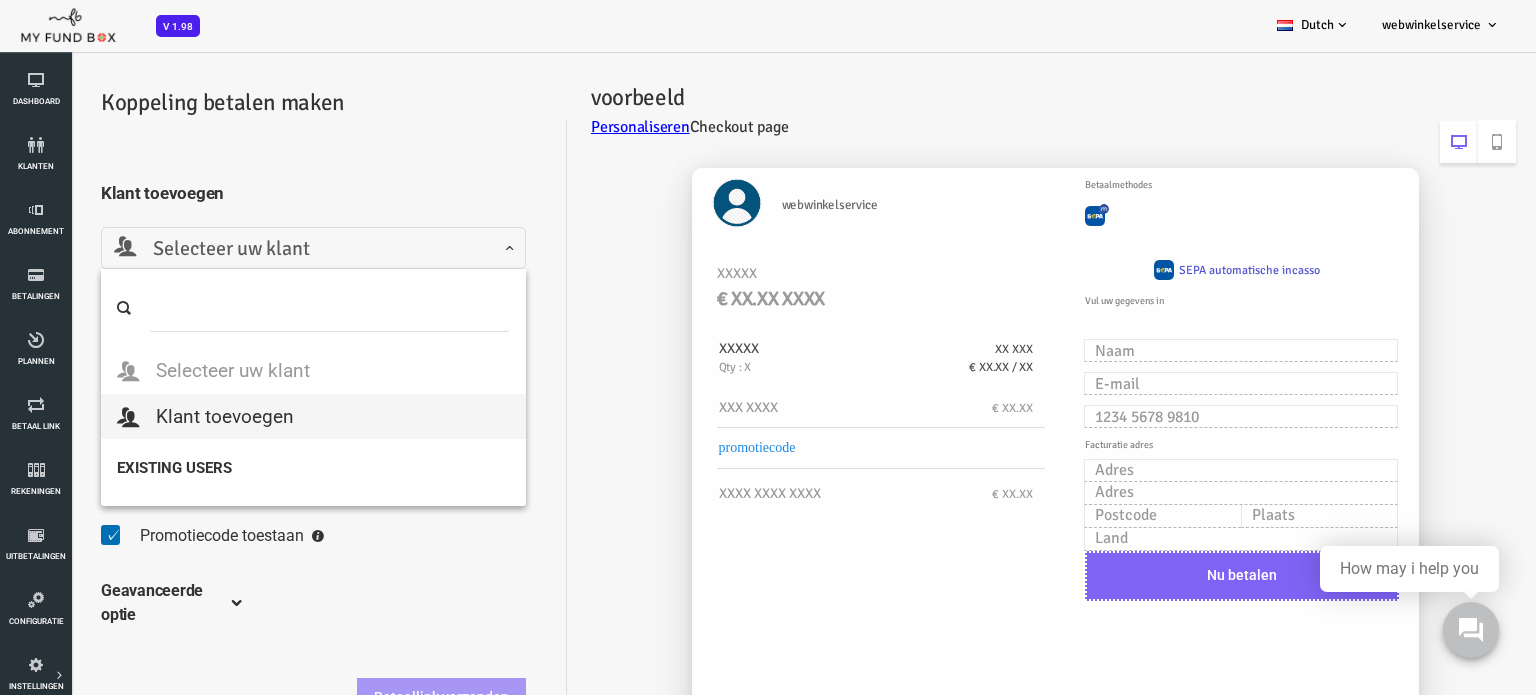 select 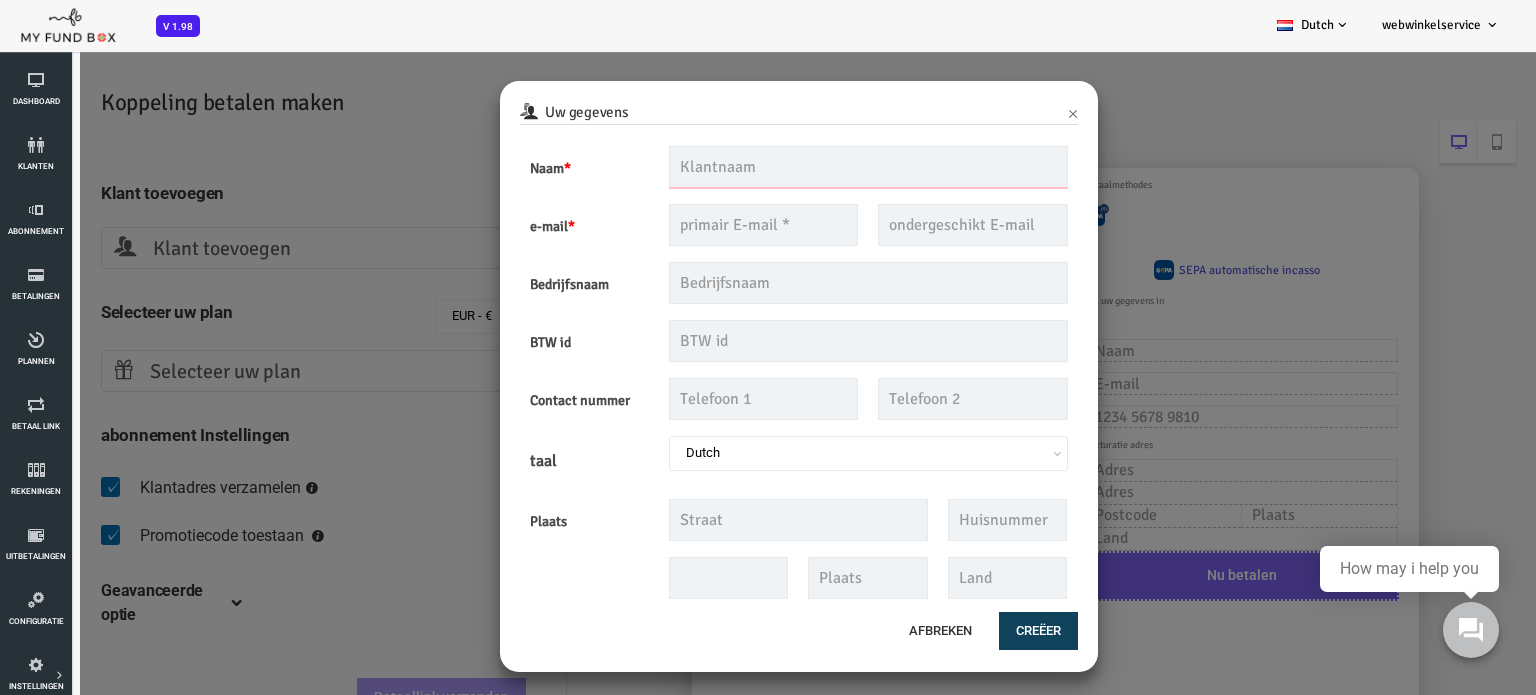 click at bounding box center (807, 167) 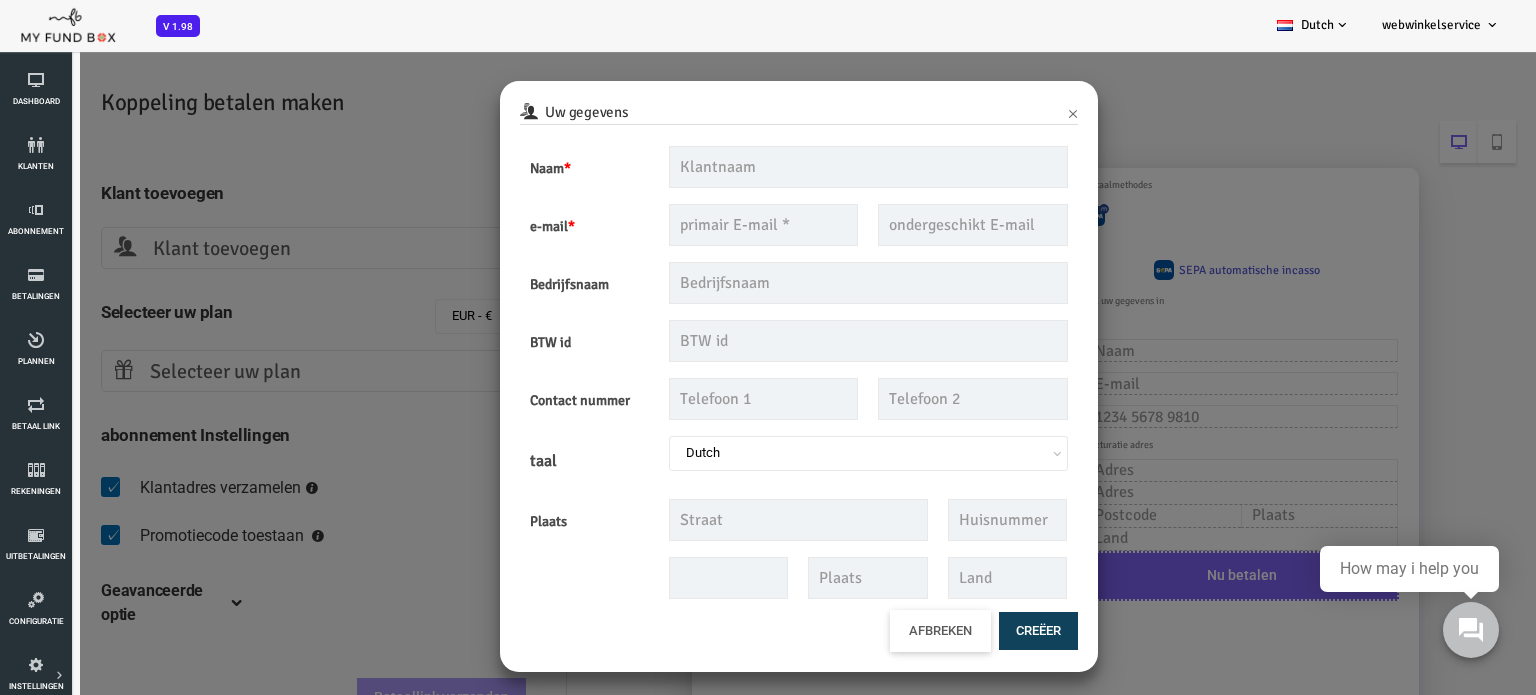 click on "Afbreken" at bounding box center (879, 631) 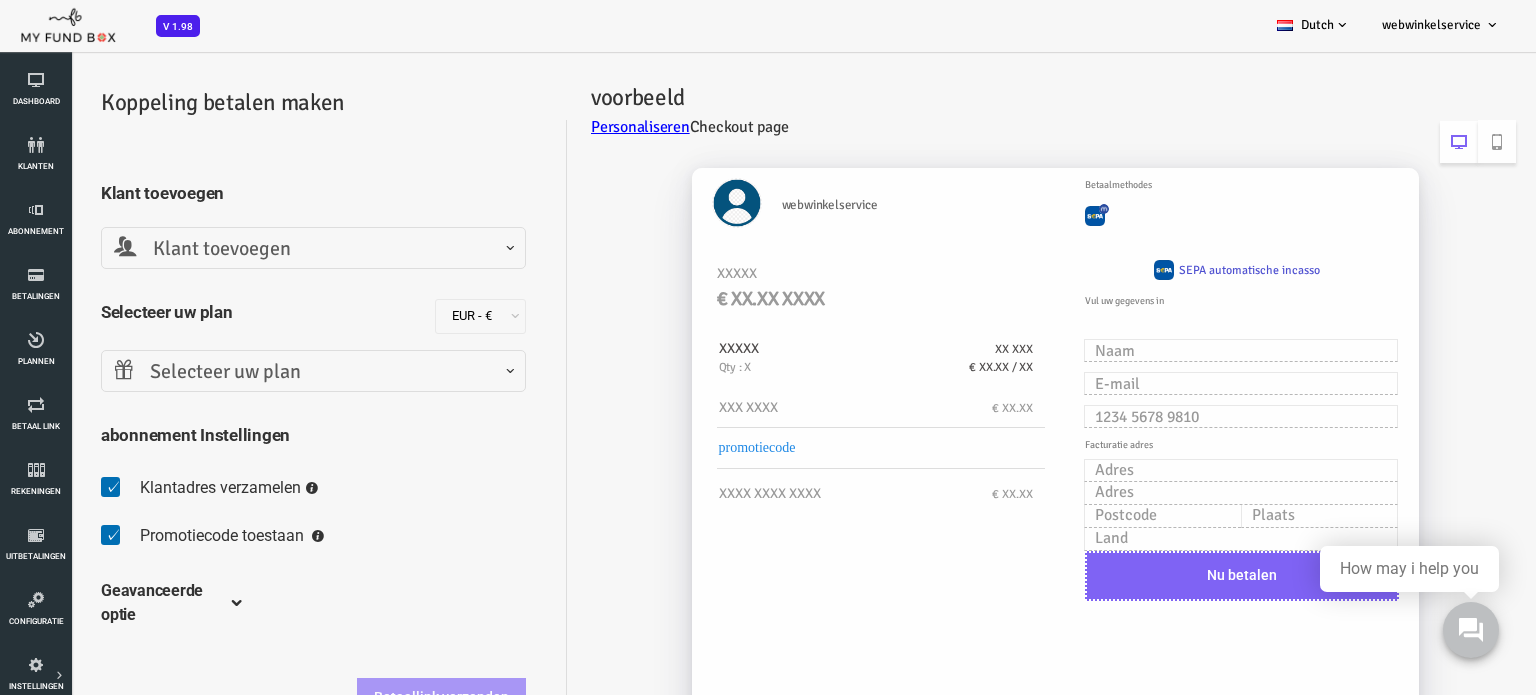click on "Selecteer uw plan" at bounding box center [252, 372] 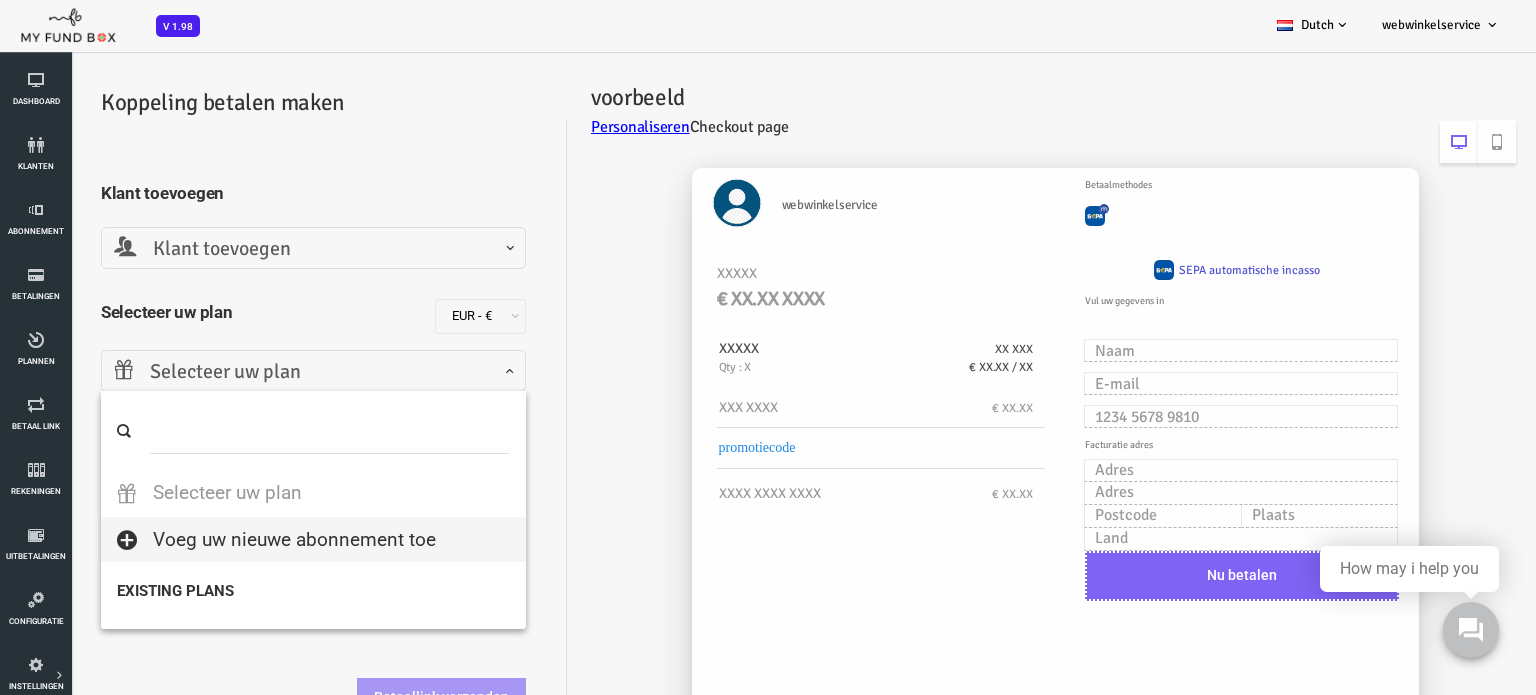 click on "Selecteer uw plan" at bounding box center [252, 372] 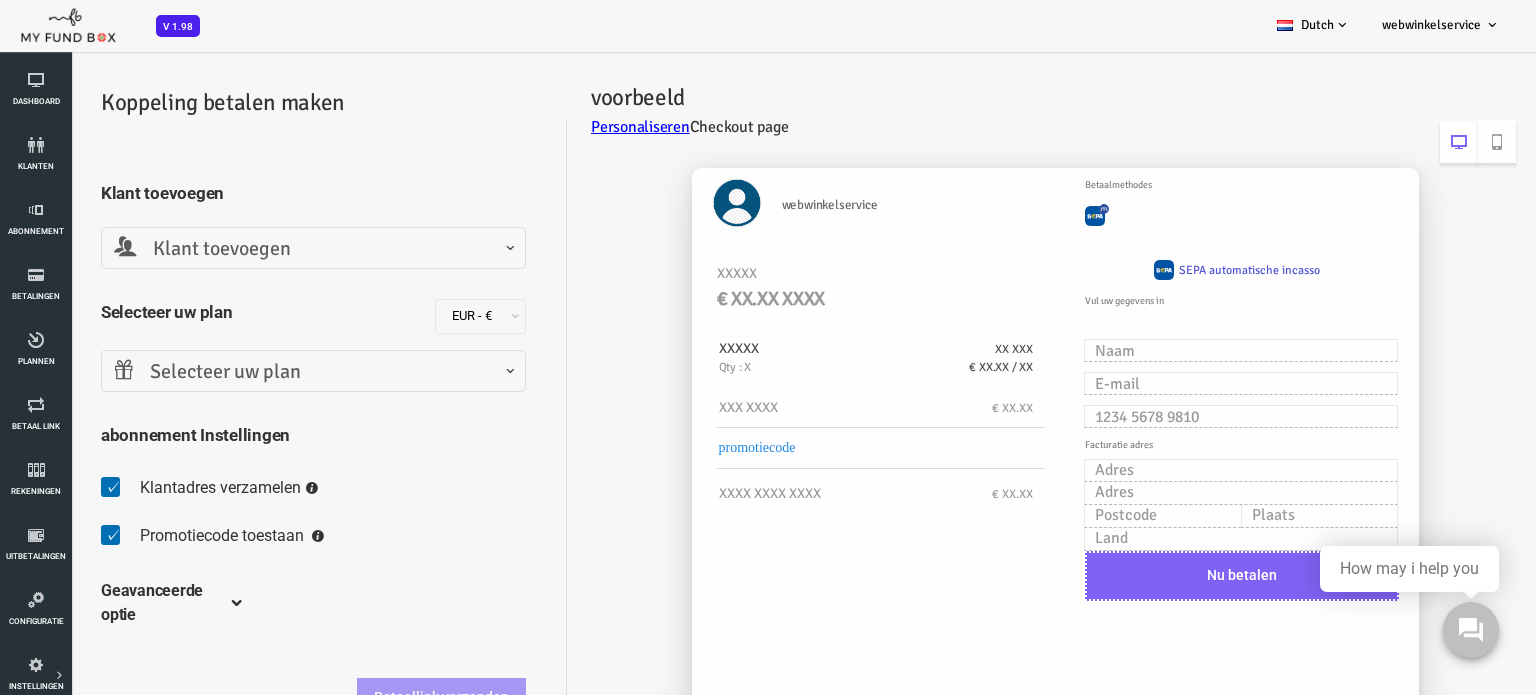 click on "webwinkelservice
XXXXX
€ XX.XX XXXX
XXXXX
Qty : X
XX XXX
€ XX.XX / XX
XXX XXXX
€ XX.XX
promotiecode Apply" at bounding box center [980, 501] 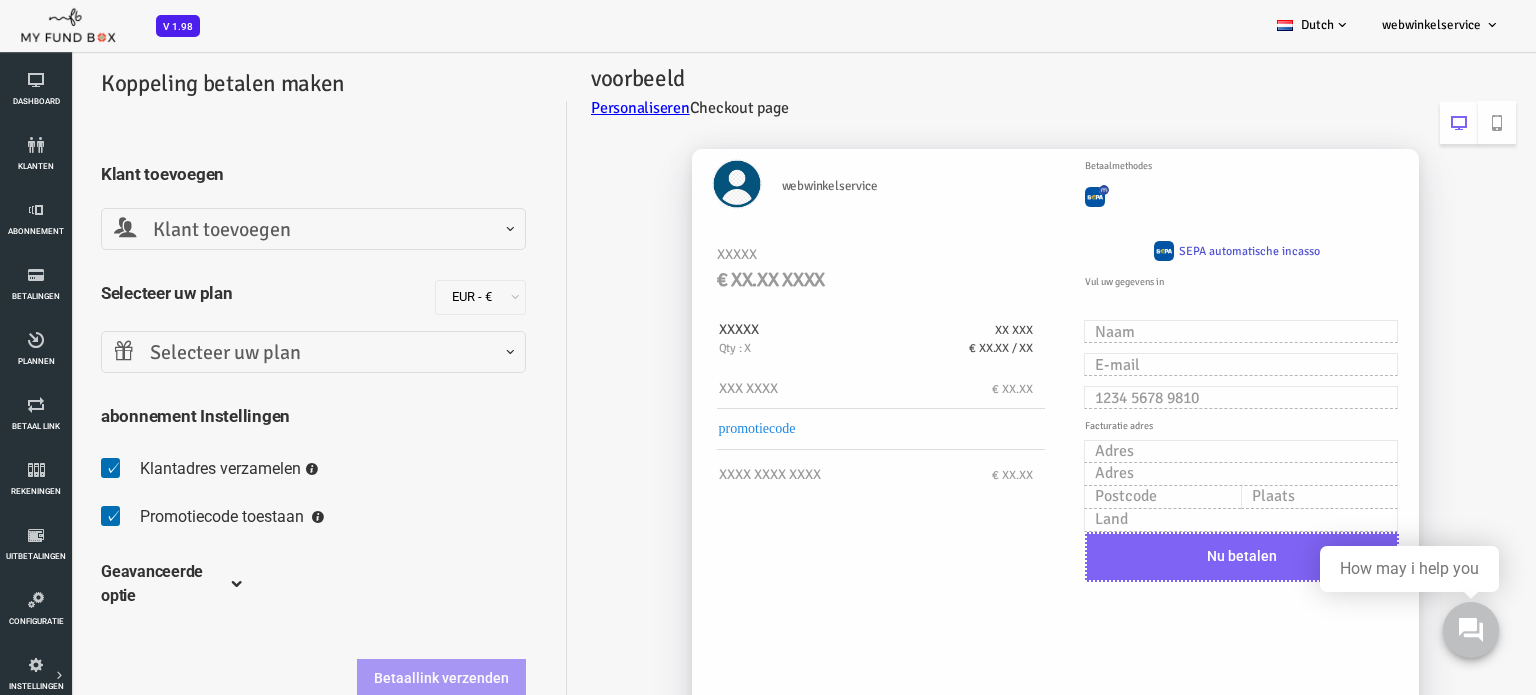 scroll, scrollTop: 0, scrollLeft: 0, axis: both 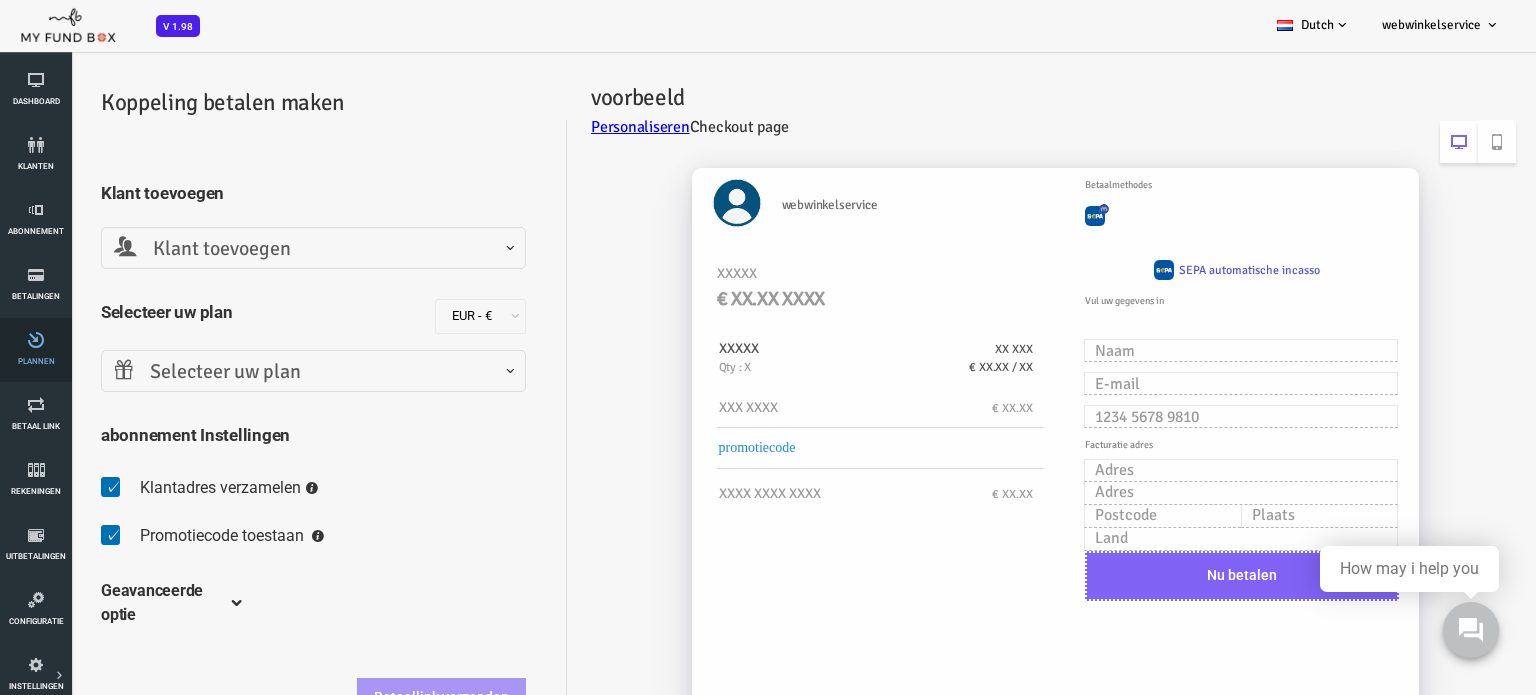 click at bounding box center (36, 340) 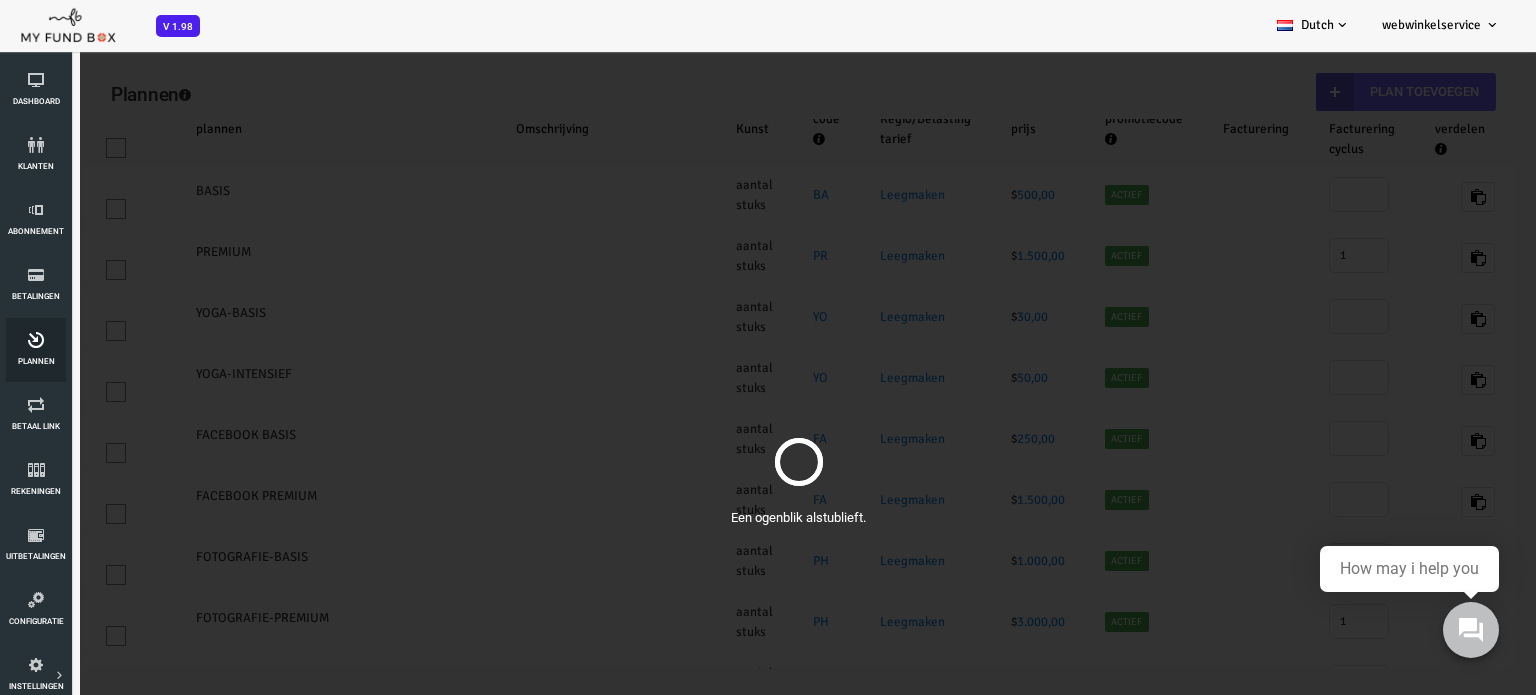 scroll, scrollTop: 0, scrollLeft: 0, axis: both 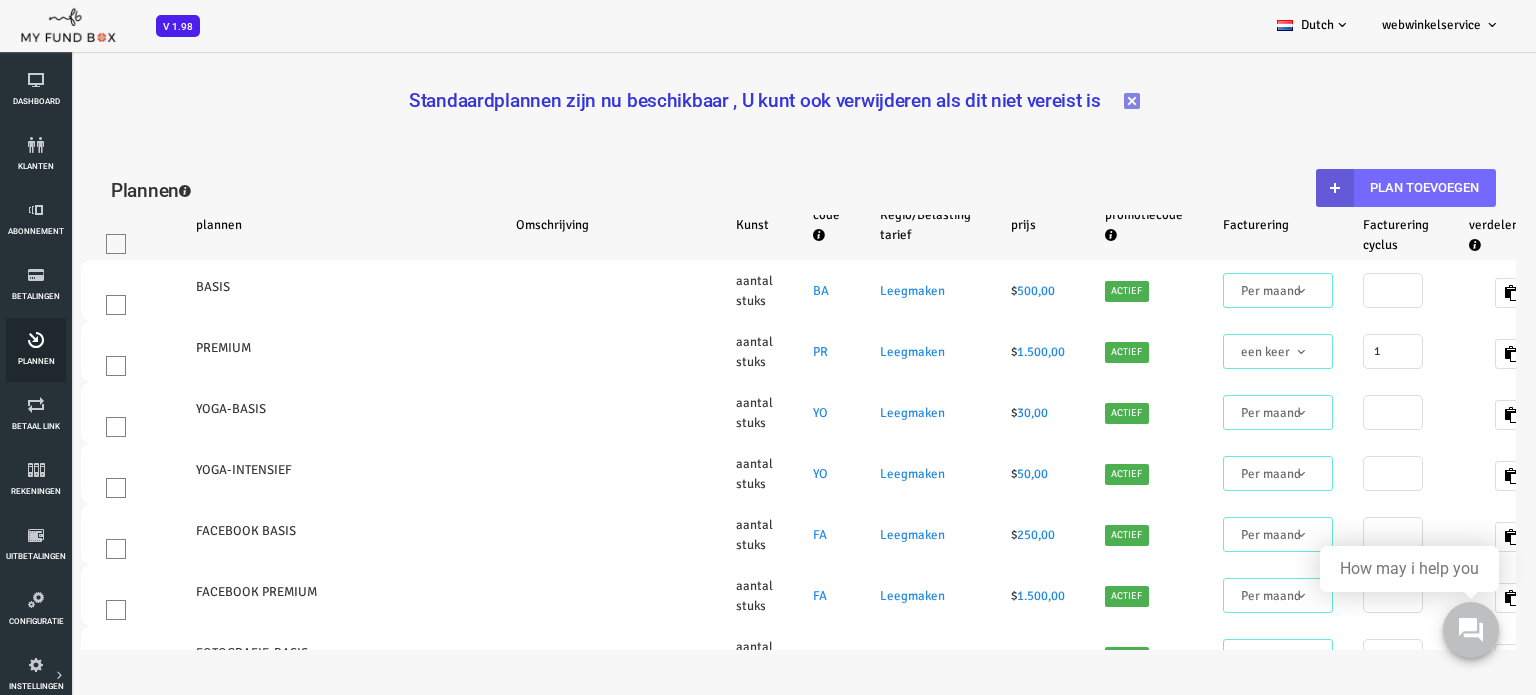 select on "100" 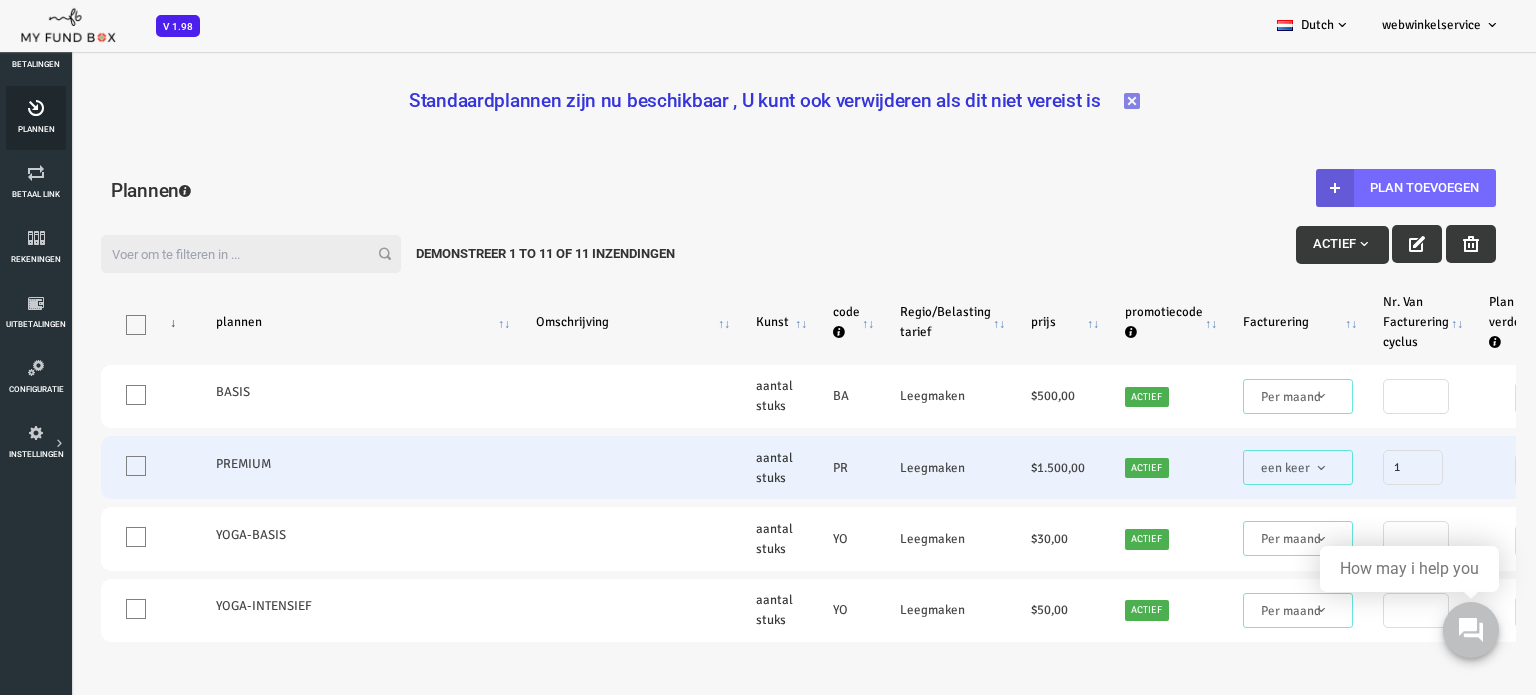 scroll, scrollTop: 320, scrollLeft: 0, axis: vertical 